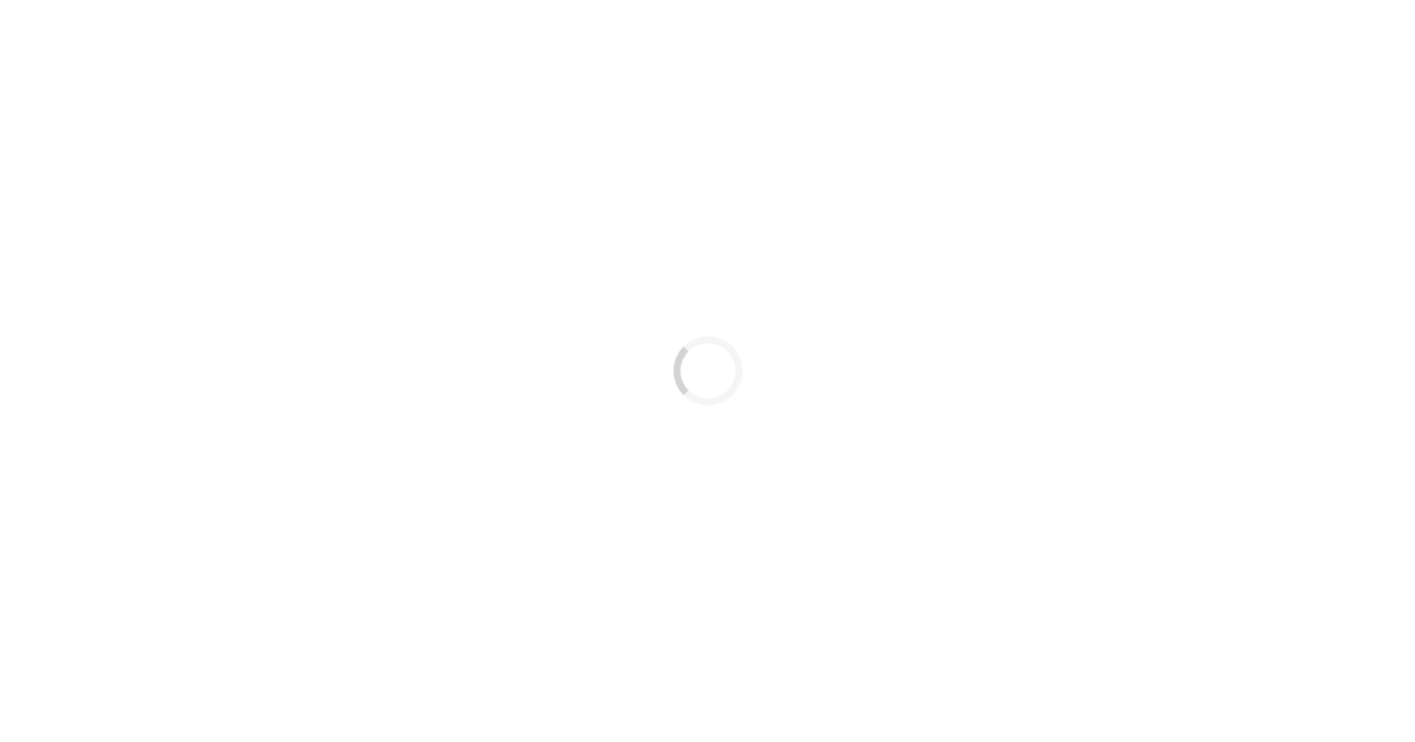 scroll, scrollTop: 0, scrollLeft: 0, axis: both 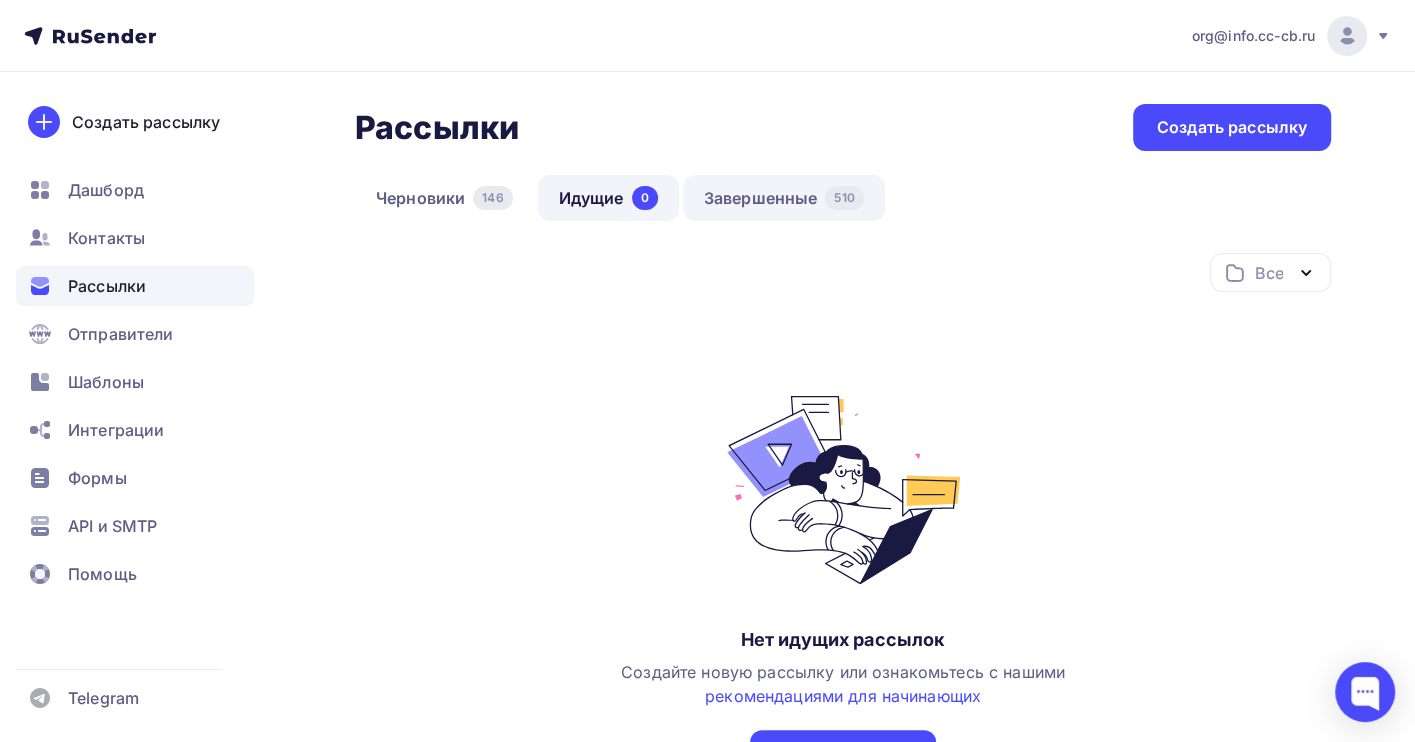 click on "Завершенные
510" at bounding box center [784, 198] 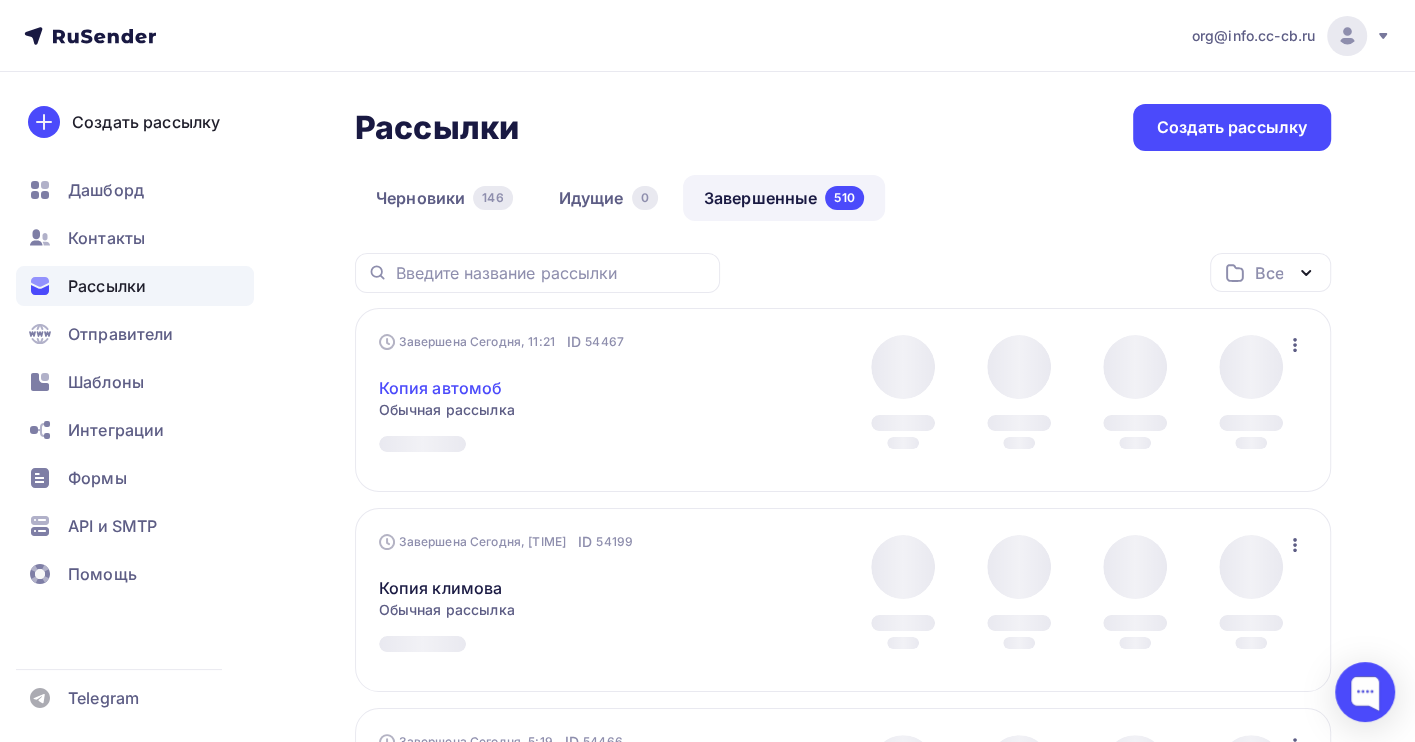 click on "Копия автомоб" at bounding box center (441, 388) 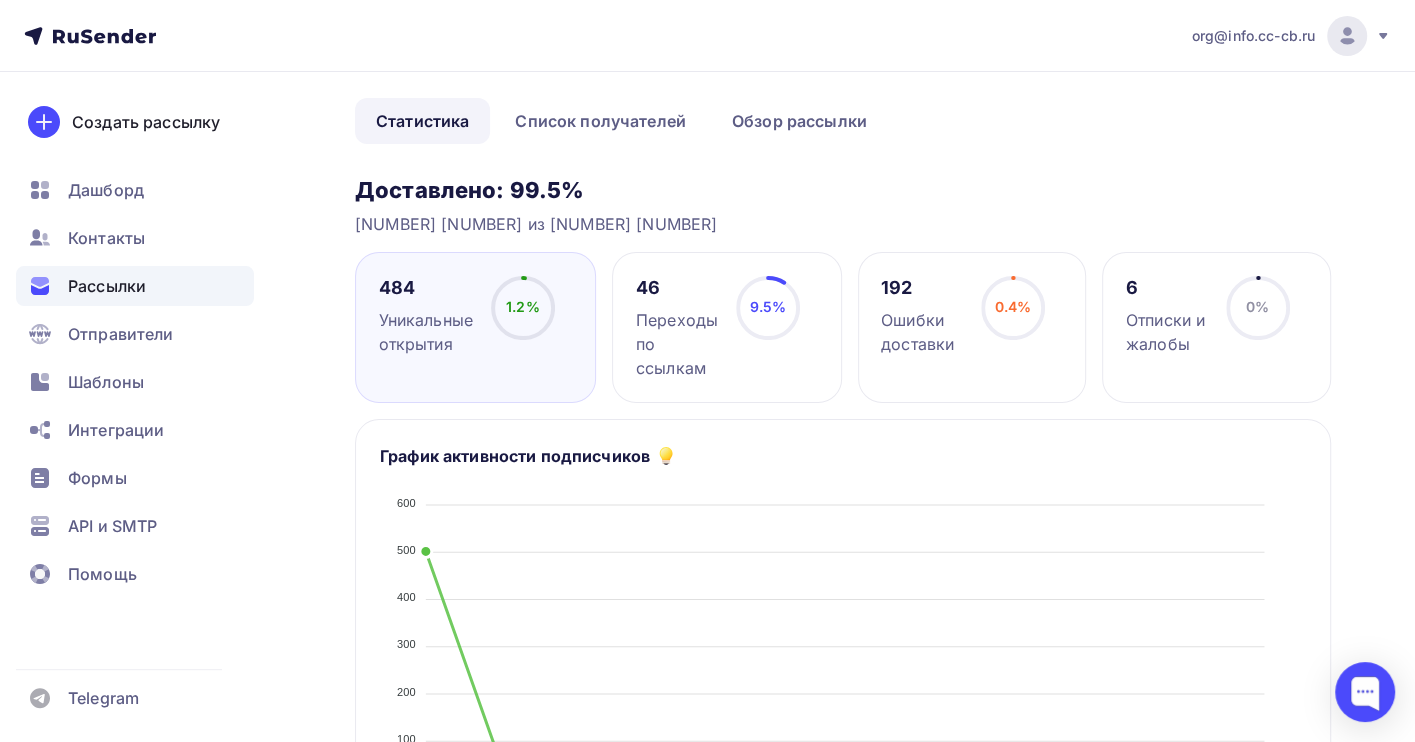 scroll, scrollTop: 0, scrollLeft: 0, axis: both 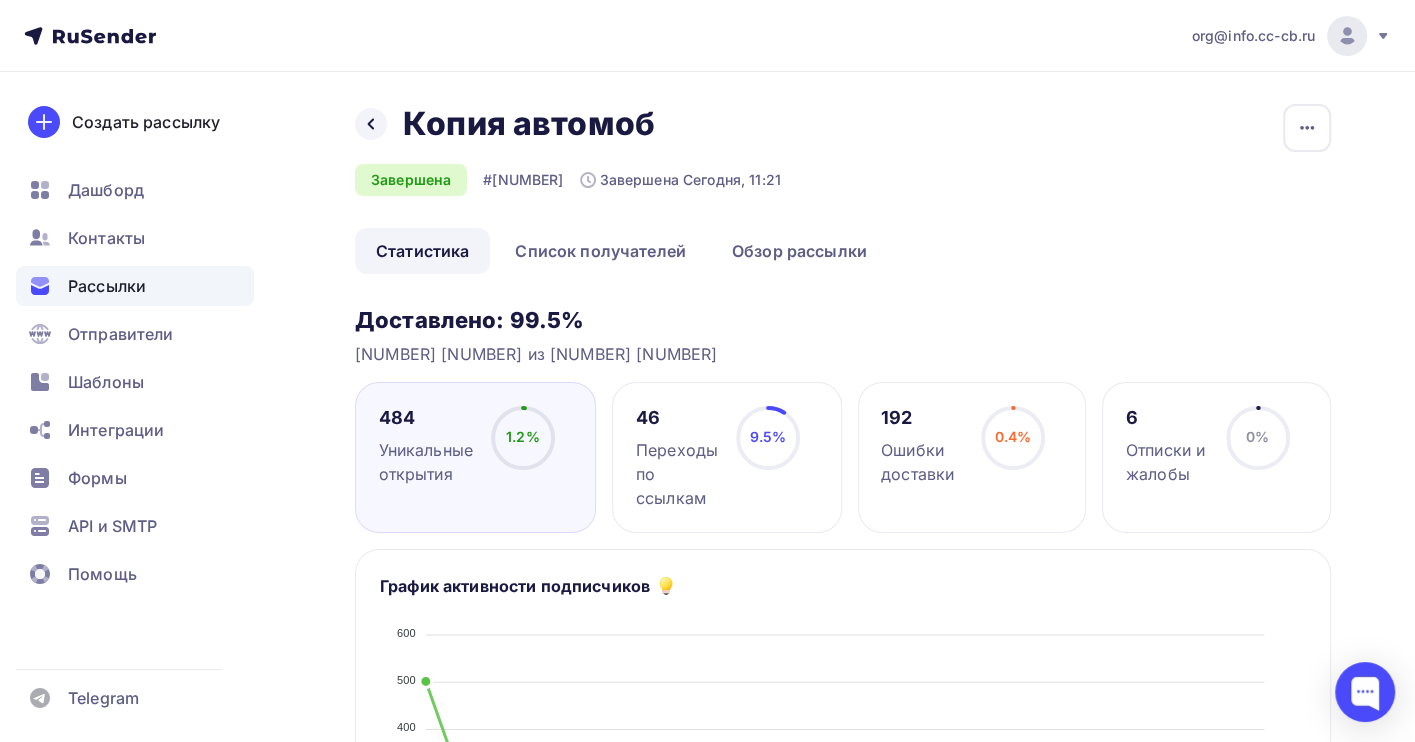 click on "Рассылки" at bounding box center (107, 286) 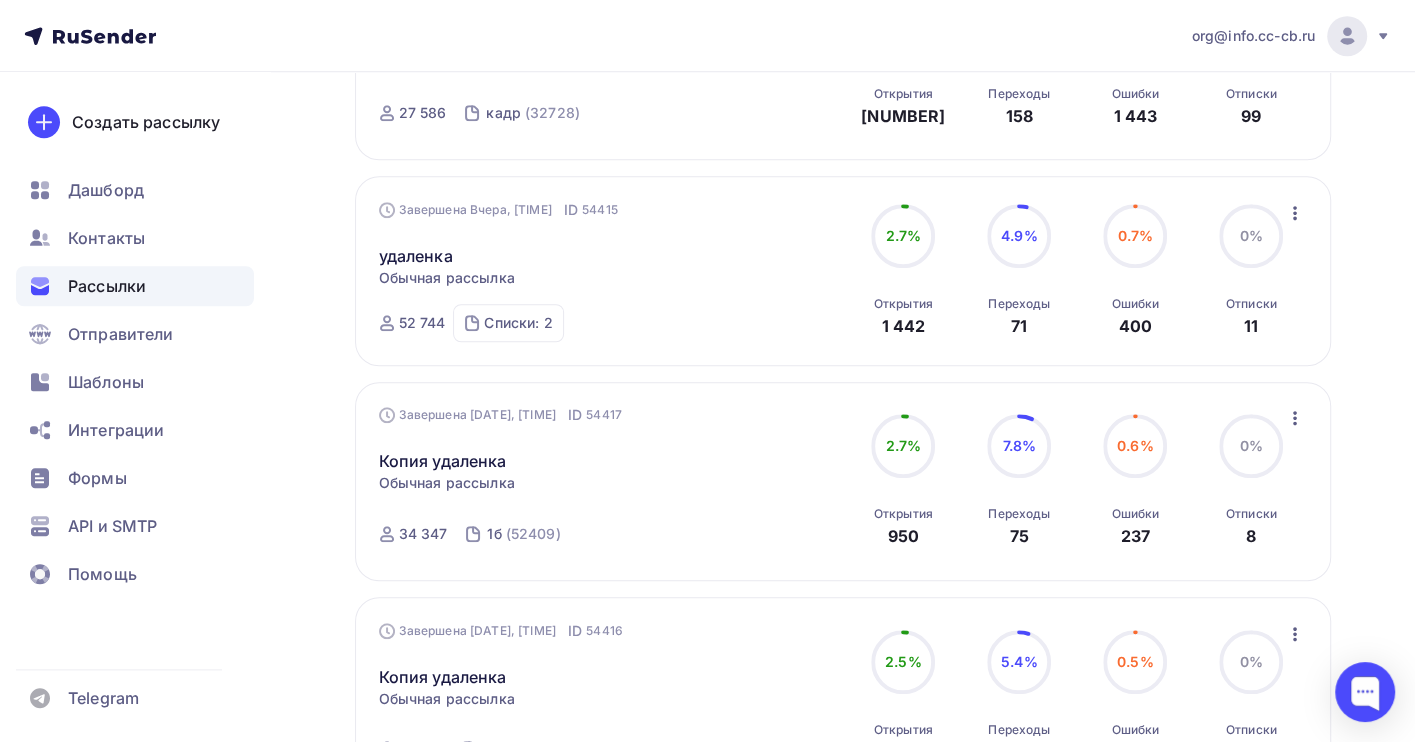 scroll, scrollTop: 1200, scrollLeft: 0, axis: vertical 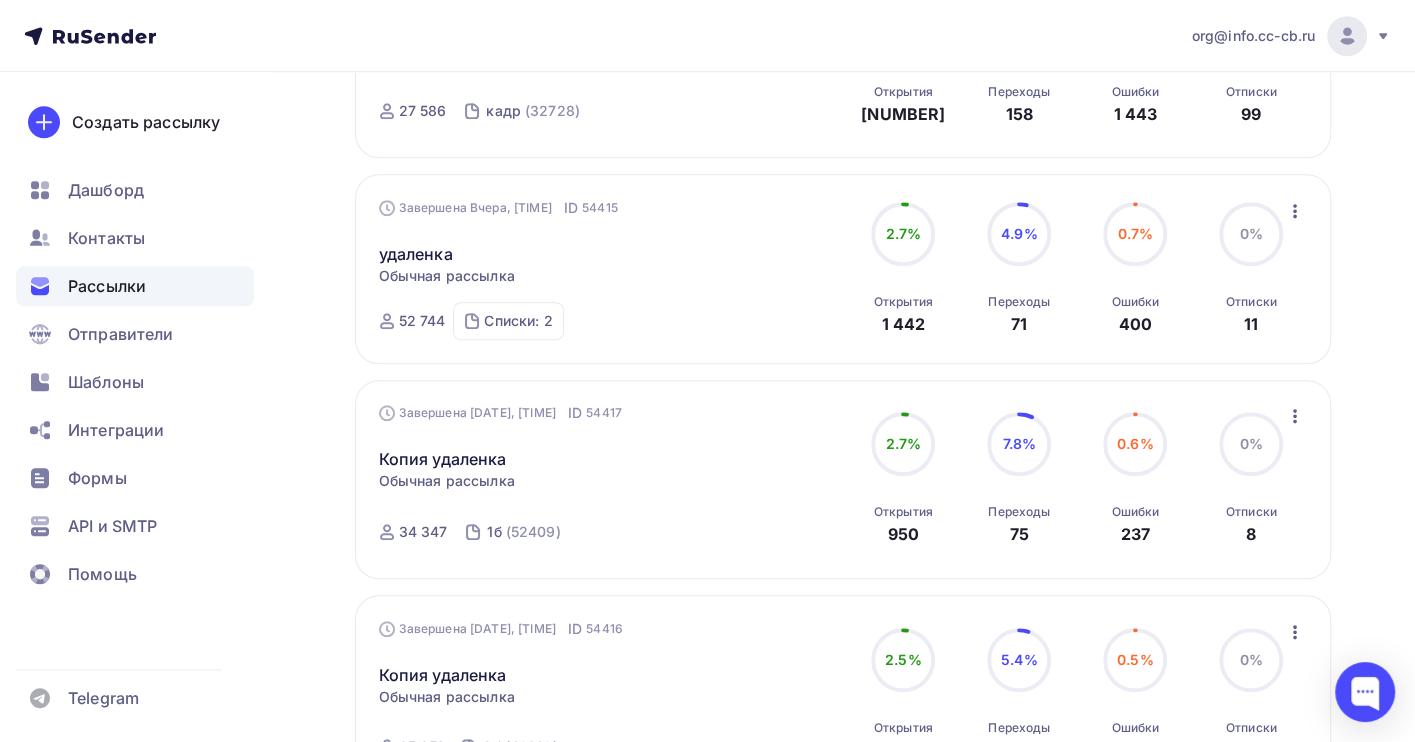 click 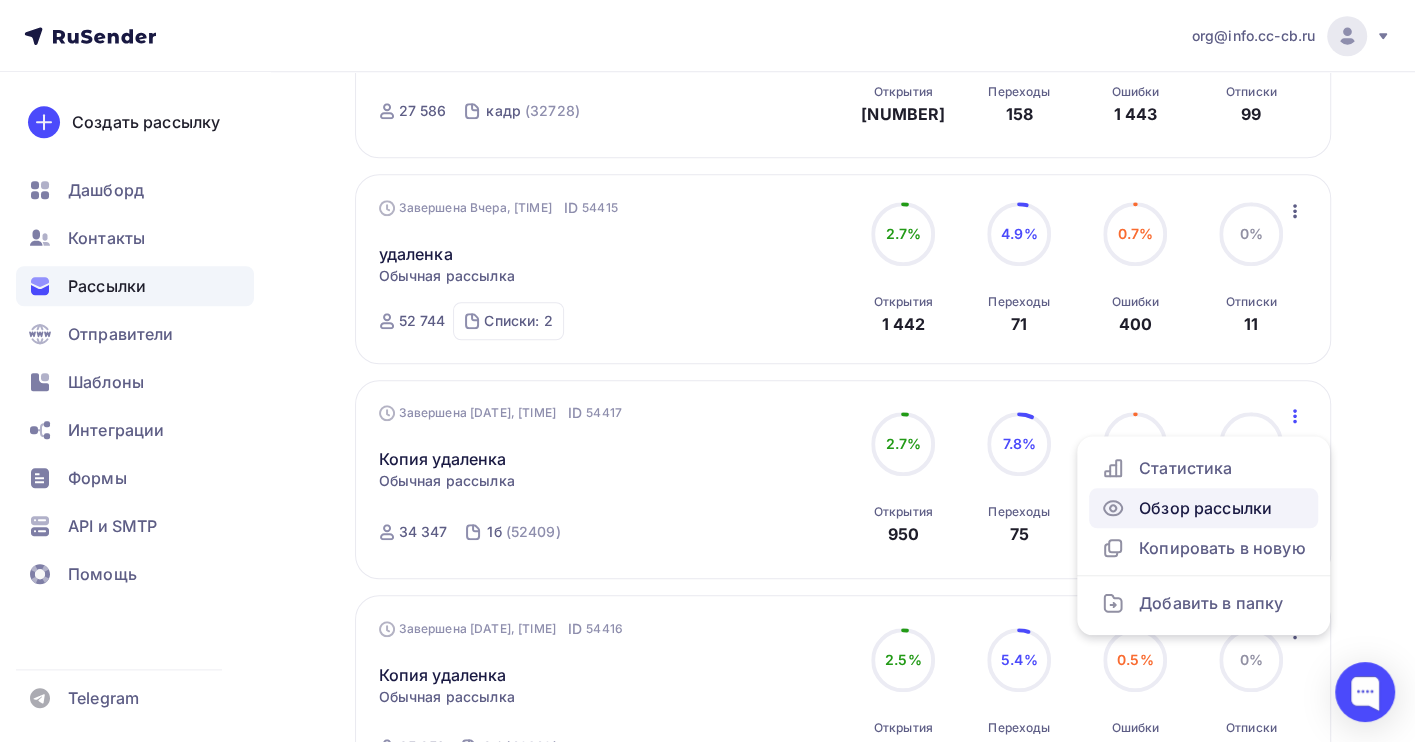 click on "Обзор рассылки" at bounding box center (1203, 508) 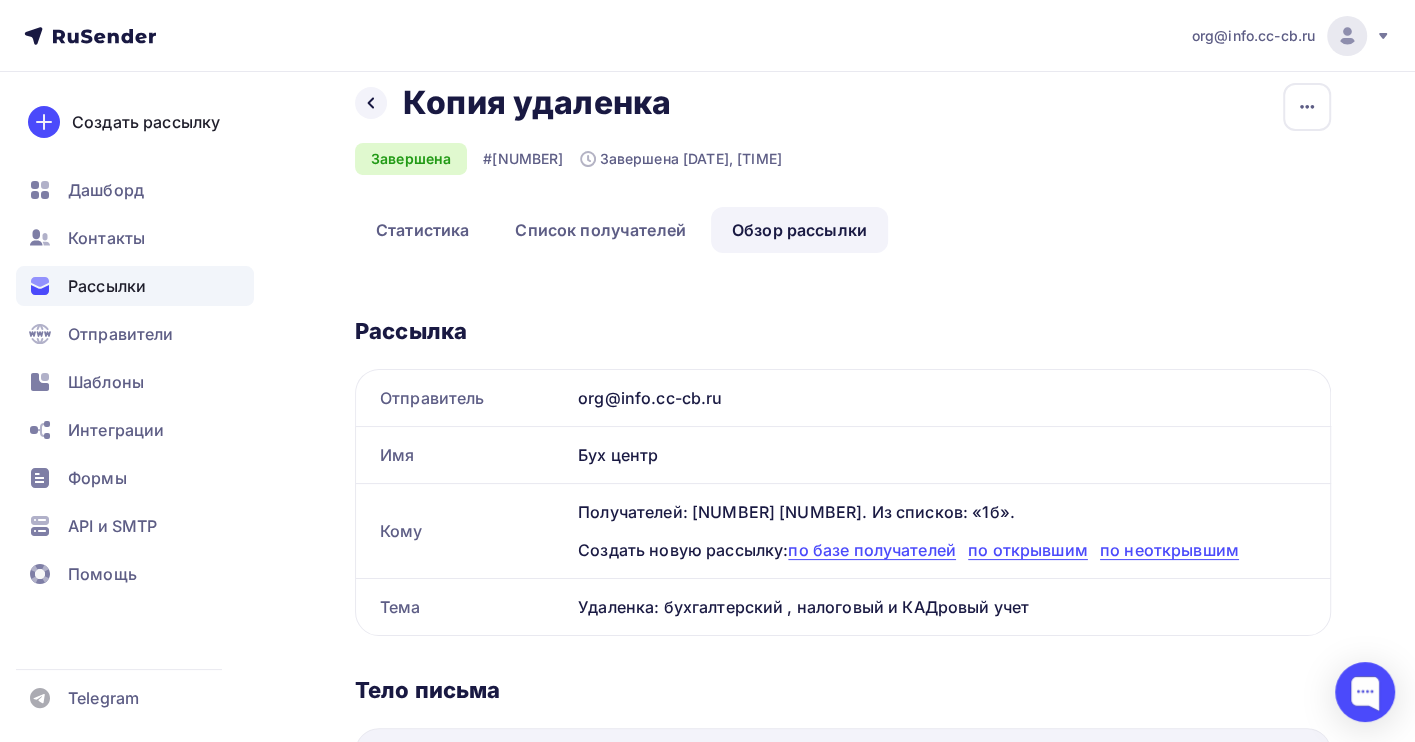 scroll, scrollTop: 0, scrollLeft: 0, axis: both 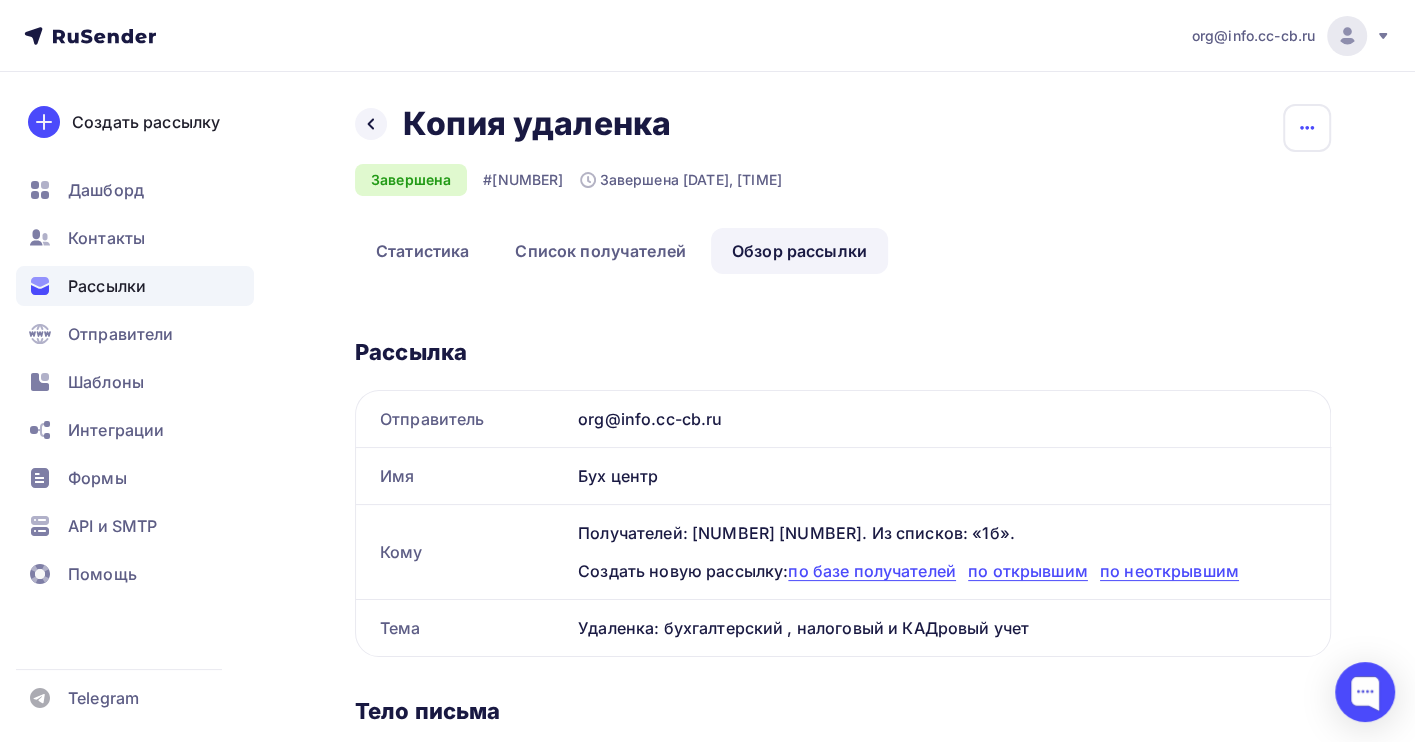 click 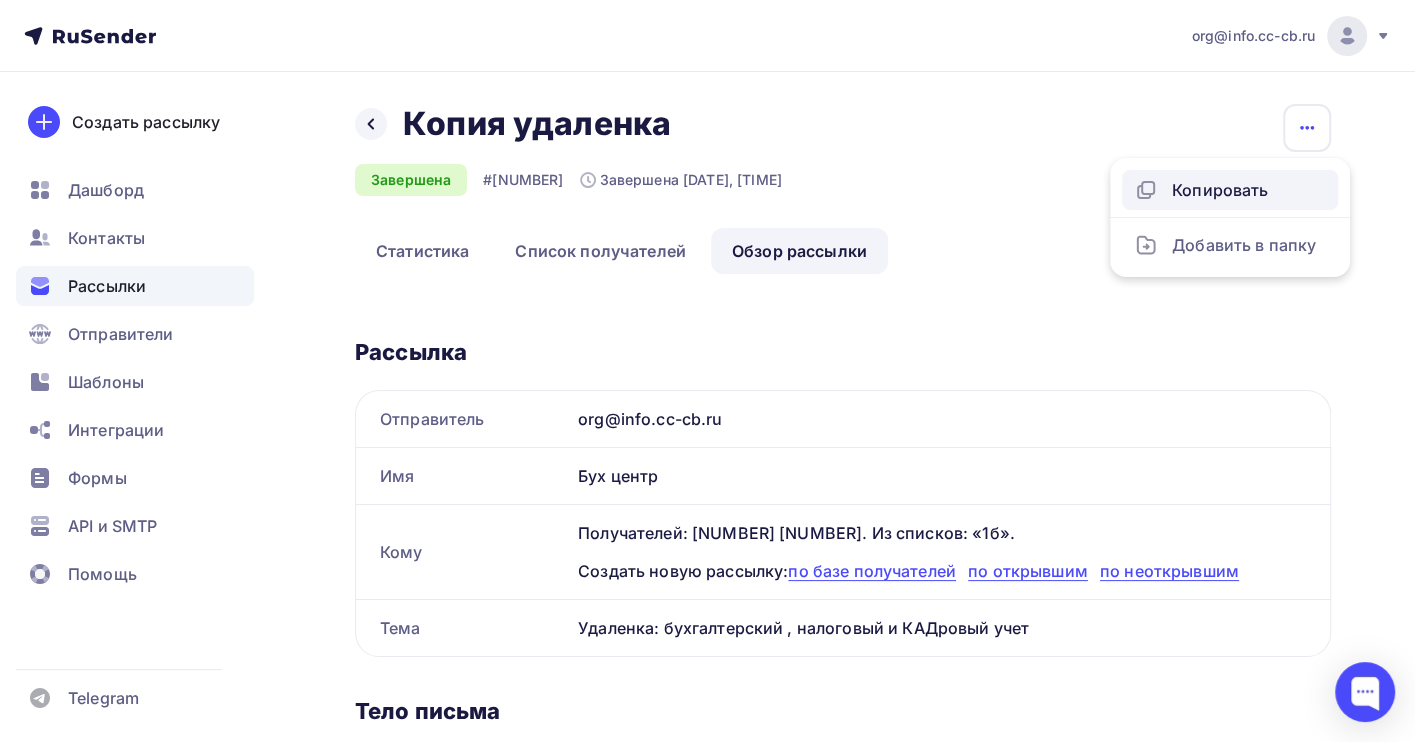 click on "Копировать" at bounding box center [1230, 190] 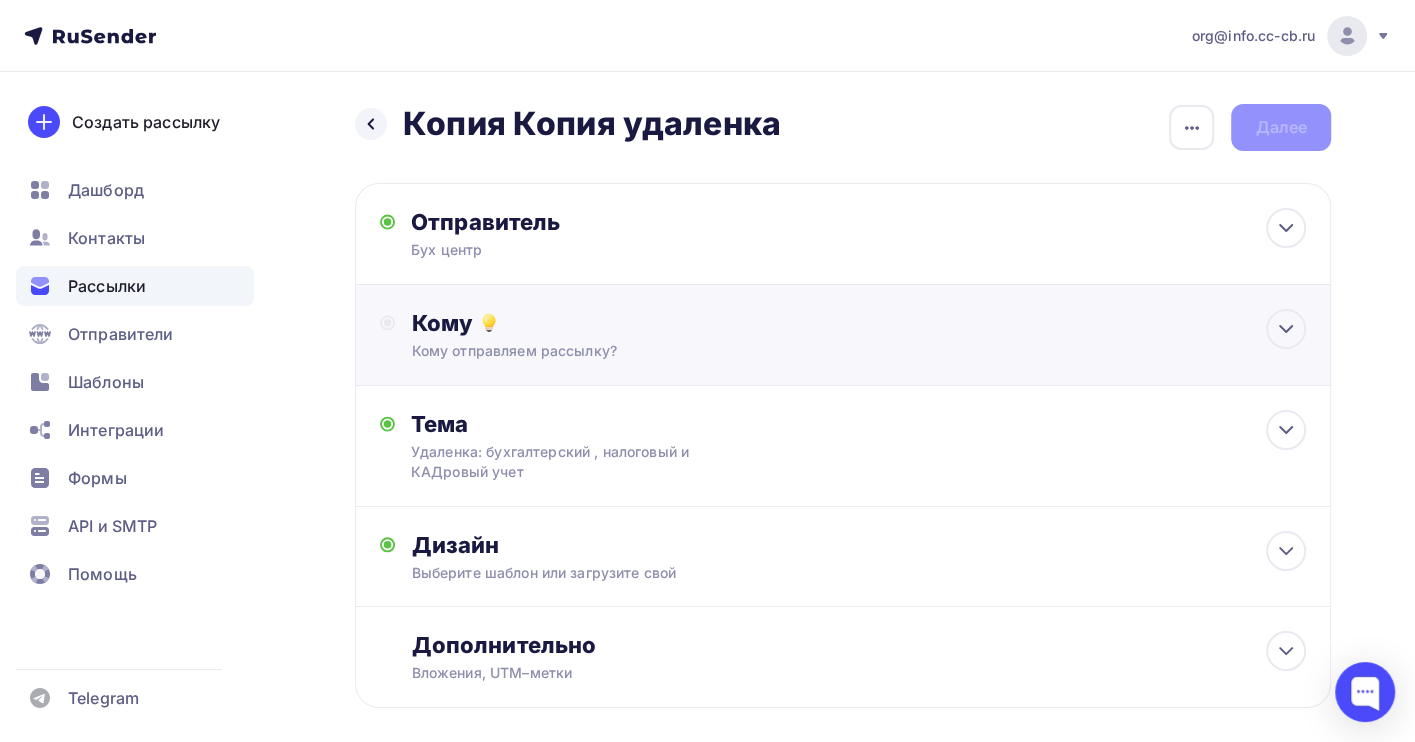 click on "Кому" at bounding box center [858, 323] 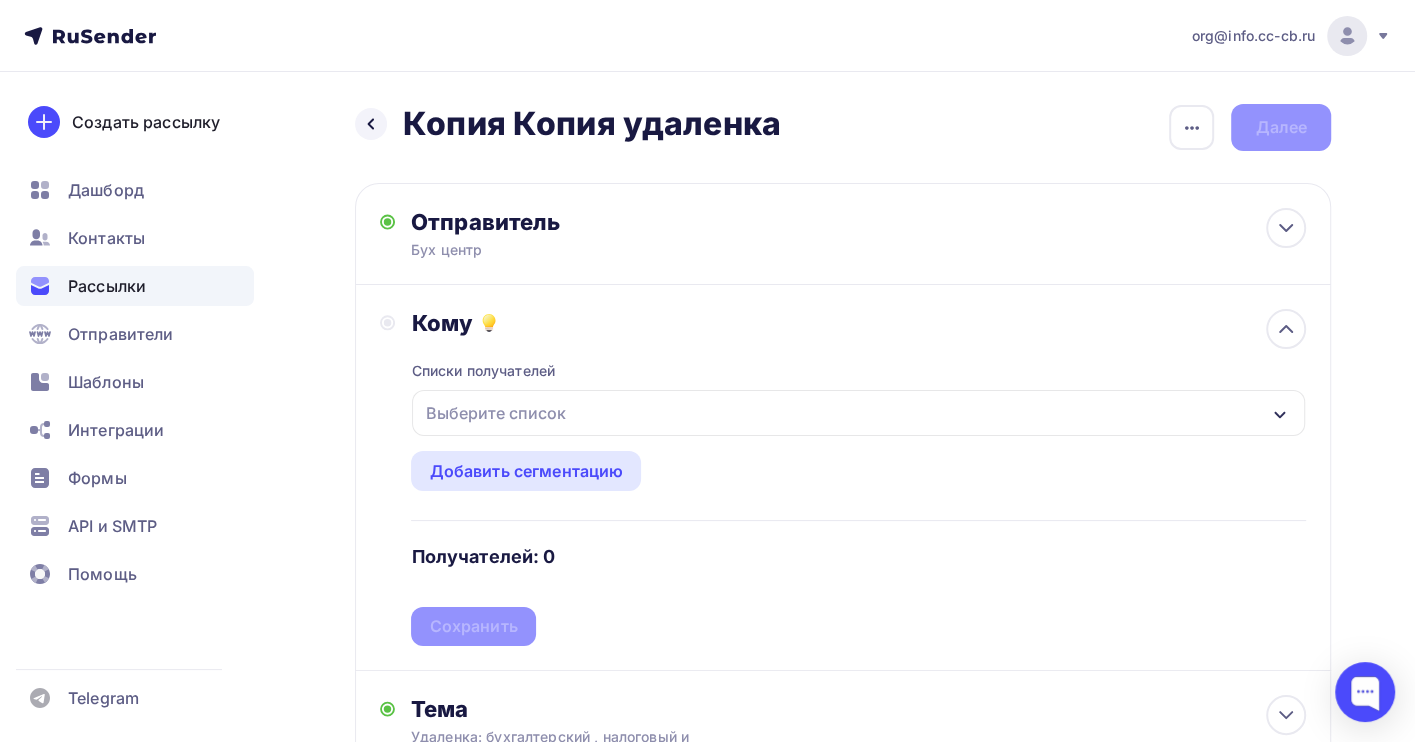 click on "Выберите список" at bounding box center [495, 413] 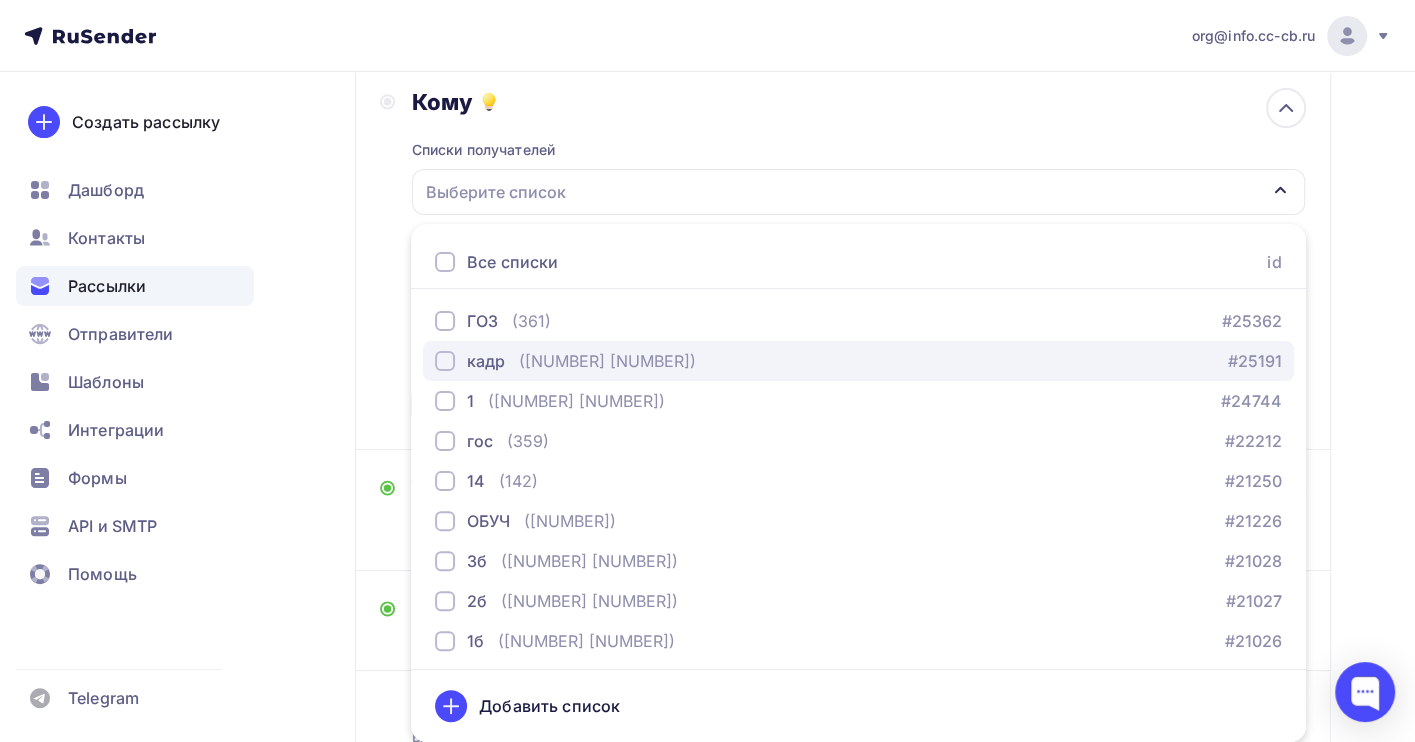 click on "кадр
([NUMBER] [NUMBER])
#[NUMBER]" at bounding box center (858, 361) 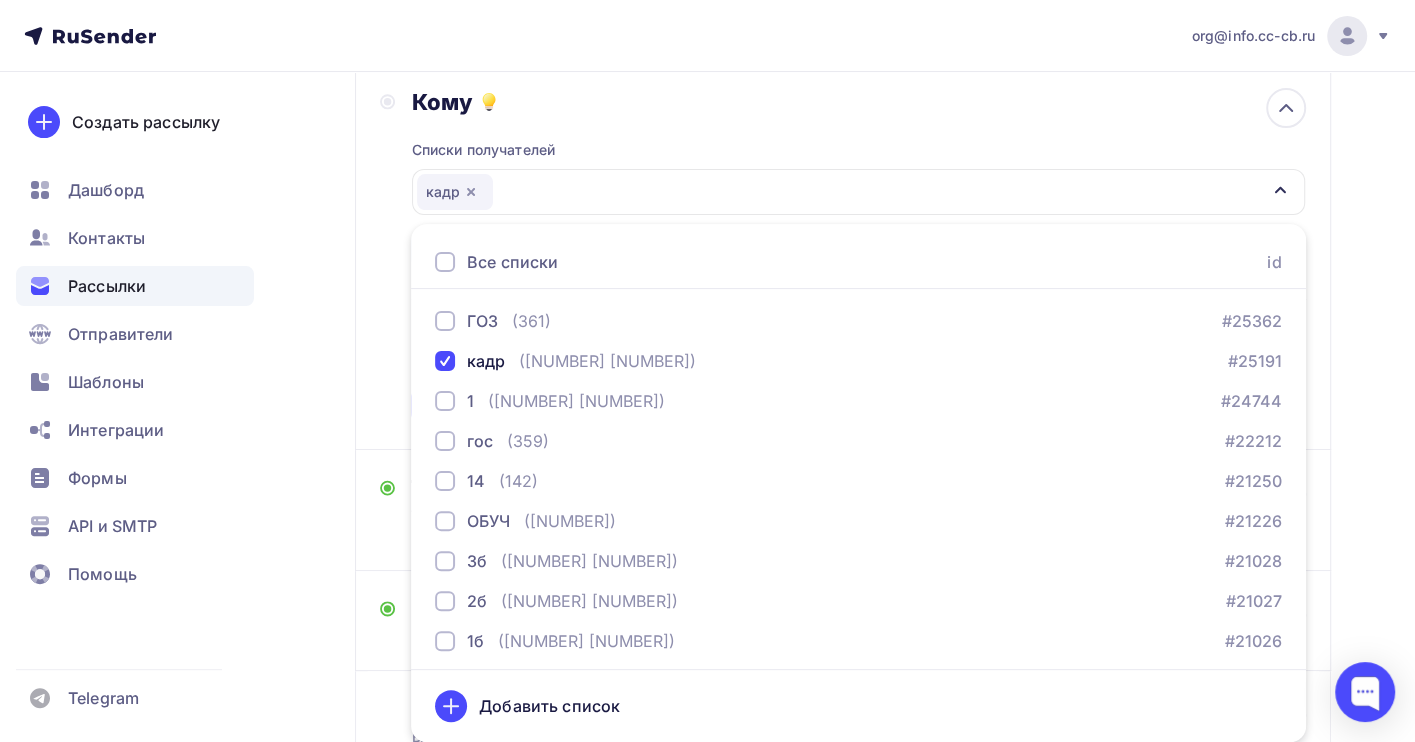 click on "Назад
Копия Копия удаленка
Копия Копия удаленка
Закончить позже
Переименовать рассылку
Удалить
Далее
Отправитель
Бух центр
Email  *
[EMAIL]           [EMAIL]               Добавить отправителя
Рекомендуем  добавить почту на домене , чтобы рассылка не попала в «Спам»
Имя                 Сохранить
Предпросмотр текста" at bounding box center [707, 376] 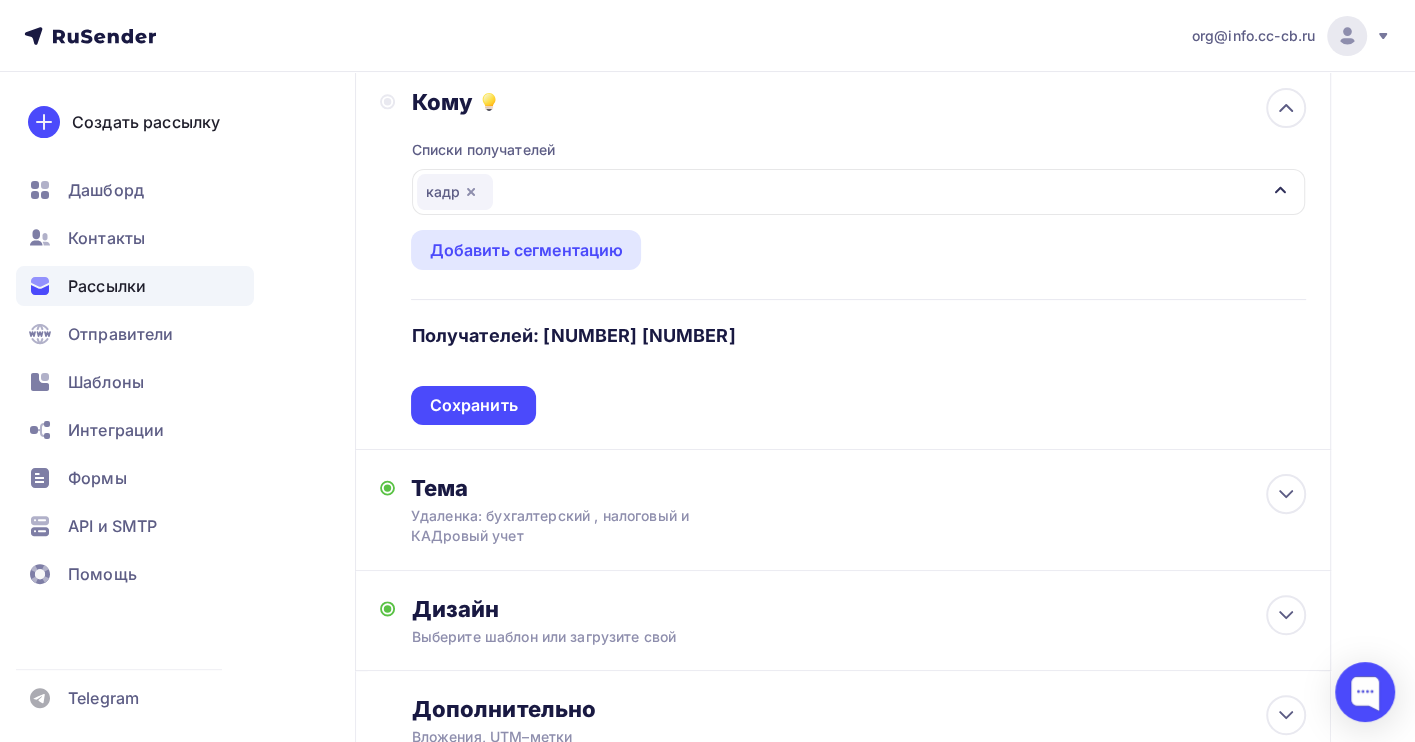 click on "Кому
Списки получателей
кадр
Все списки
id
ГОЗ
([NUMBER])
#[NUMBER]
кадр
([NUMBER] [NUMBER])
#[NUMBER]
1
([NUMBER] [NUMBER])
#[NUMBER]
гос
([NUMBER])
#[NUMBER]
14
([NUMBER])
#[NUMBER]
ОБУЧ
([NUMBER])
#[NUMBER]
3б
([NUMBER] [NUMBER])
#[NUMBER]" at bounding box center (843, 257) 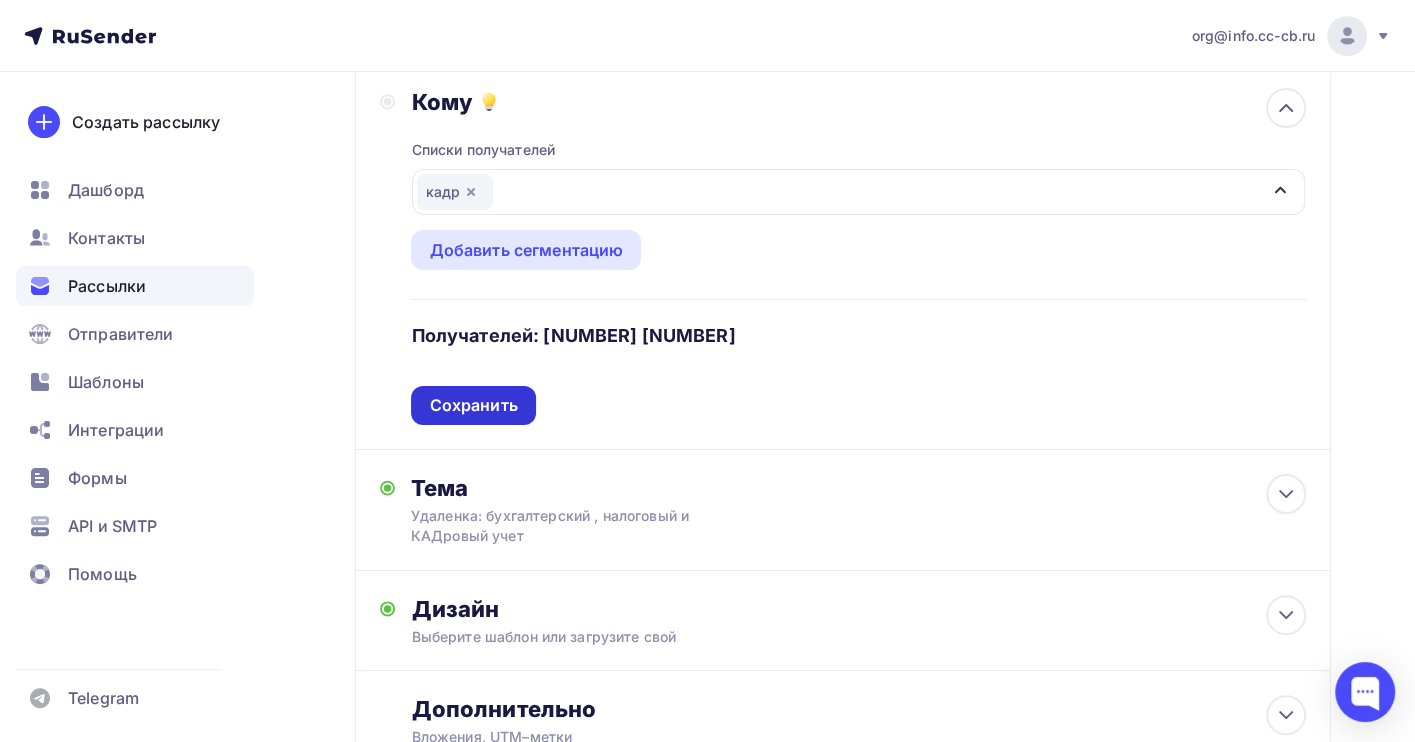 click on "Сохранить" at bounding box center (473, 405) 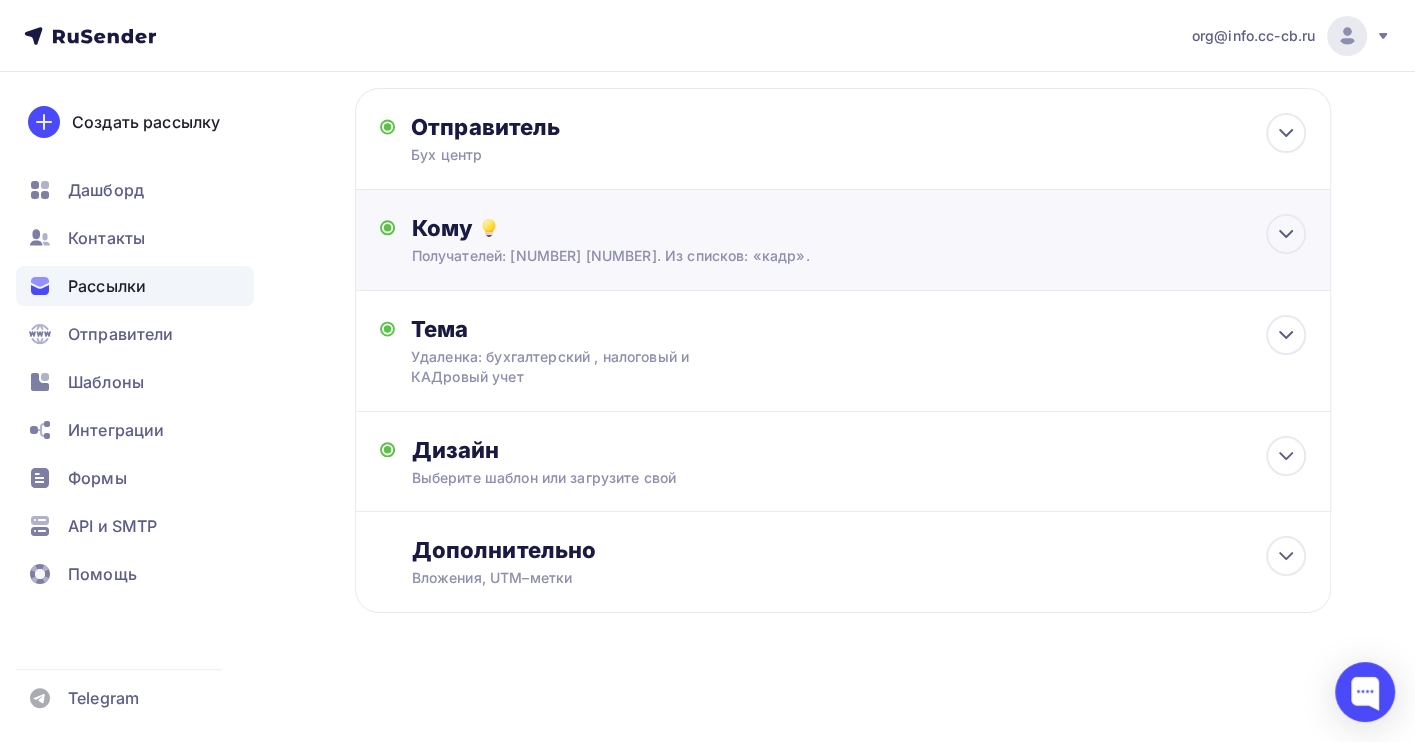 scroll, scrollTop: 97, scrollLeft: 0, axis: vertical 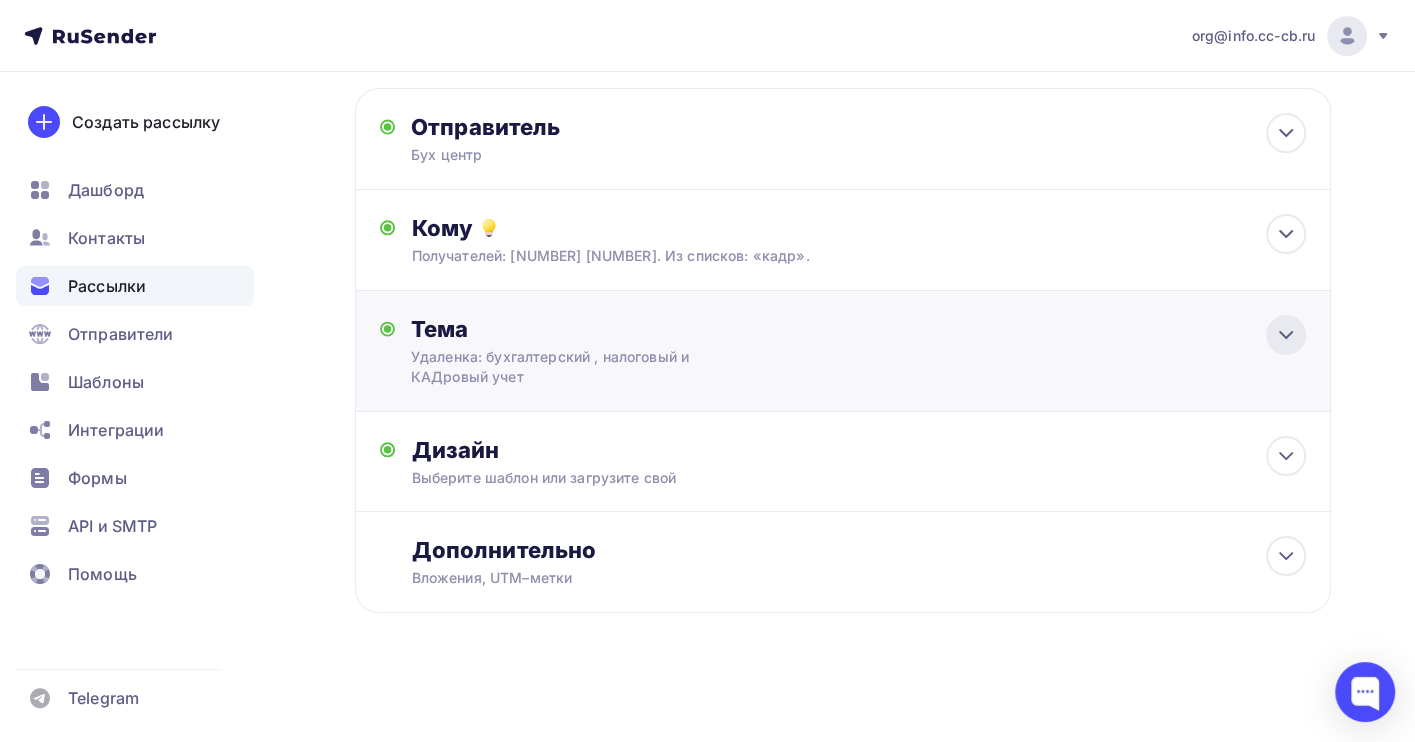 click 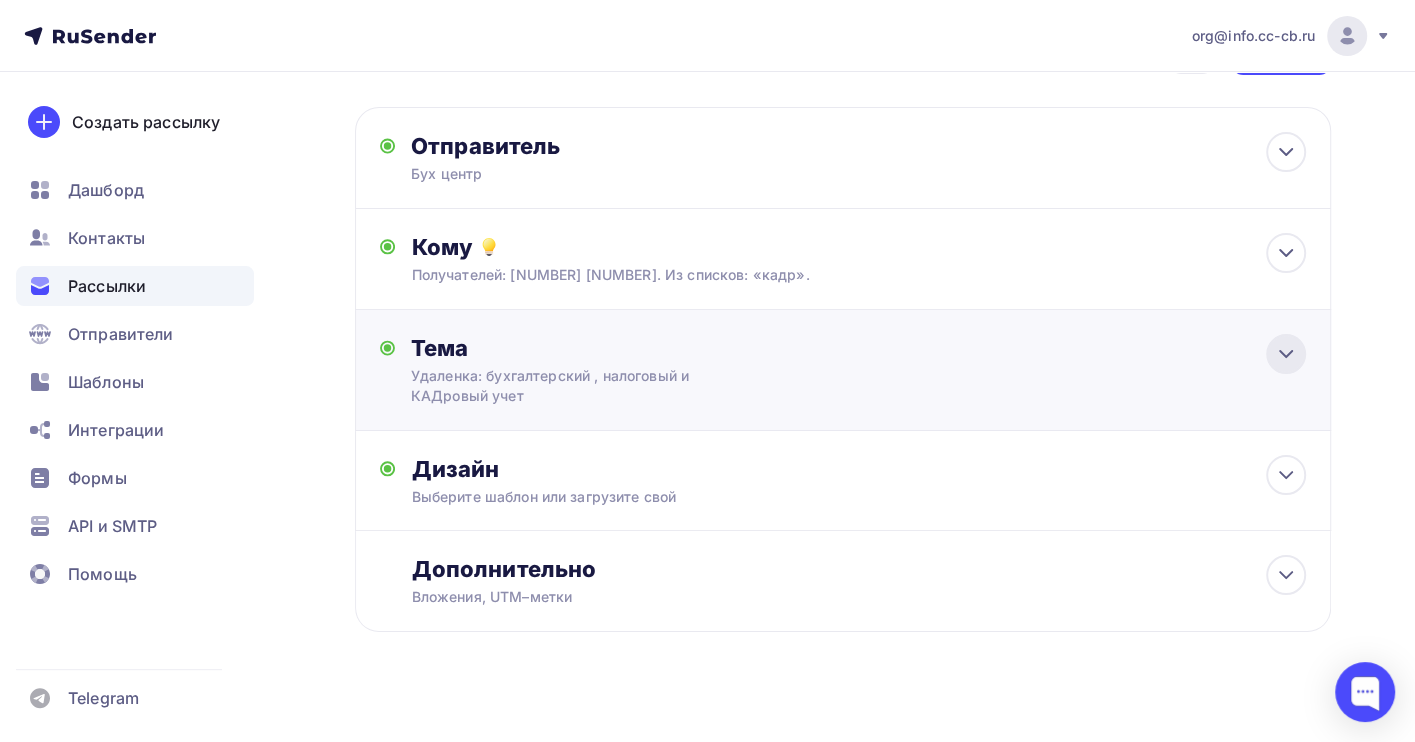 scroll, scrollTop: 71, scrollLeft: 0, axis: vertical 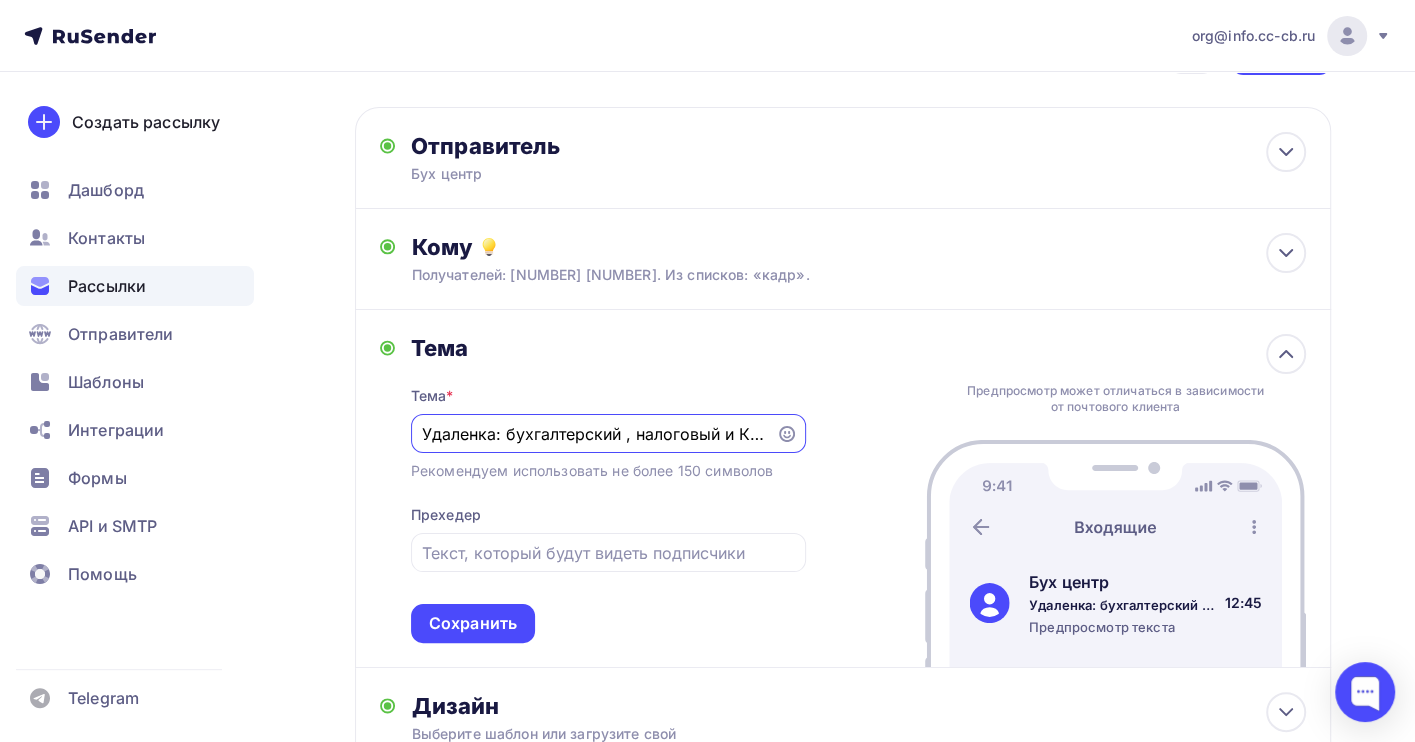 drag, startPoint x: 631, startPoint y: 439, endPoint x: 504, endPoint y: 430, distance: 127.3185 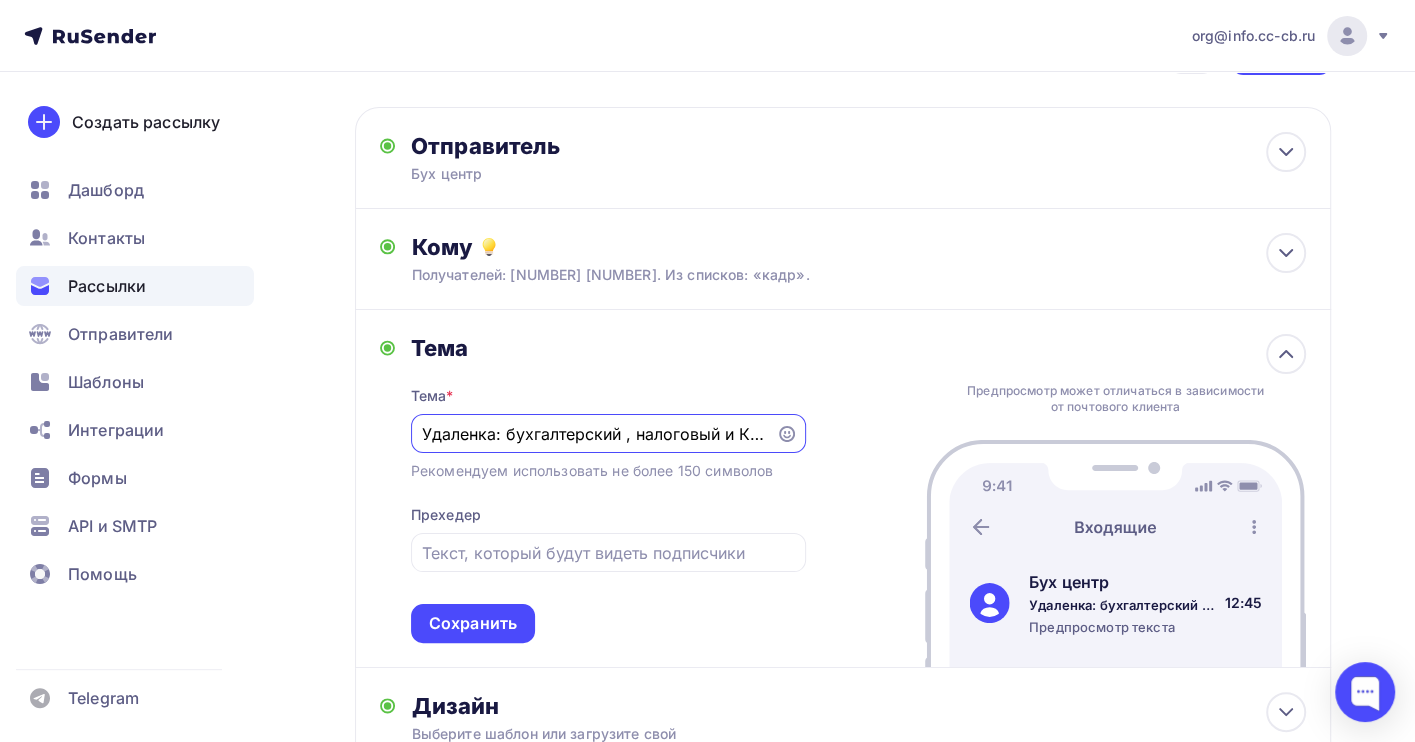 click on "Удаленка: бухгалтерский , налоговый и КАДровый учет" at bounding box center (593, 434) 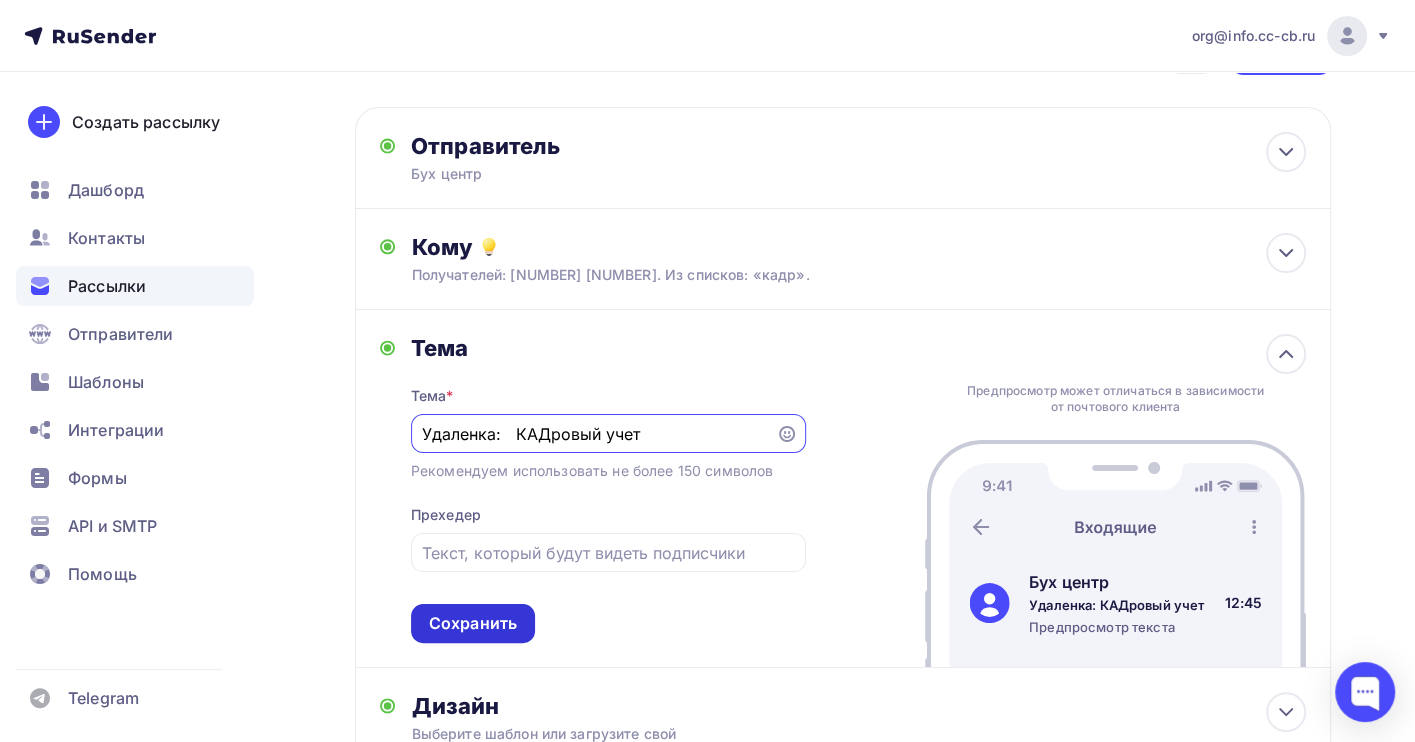 type on "Удаленка:   КАДровый учет" 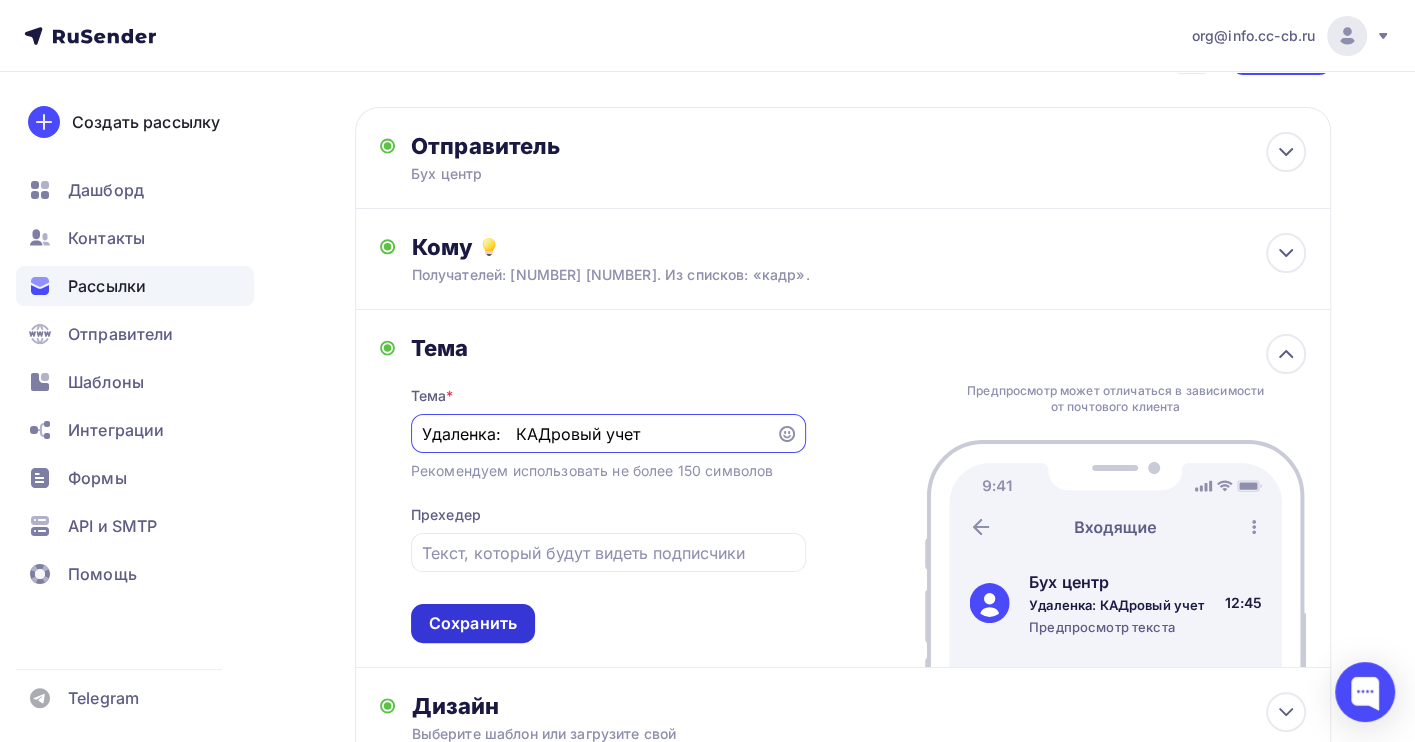 click on "Сохранить" at bounding box center (473, 623) 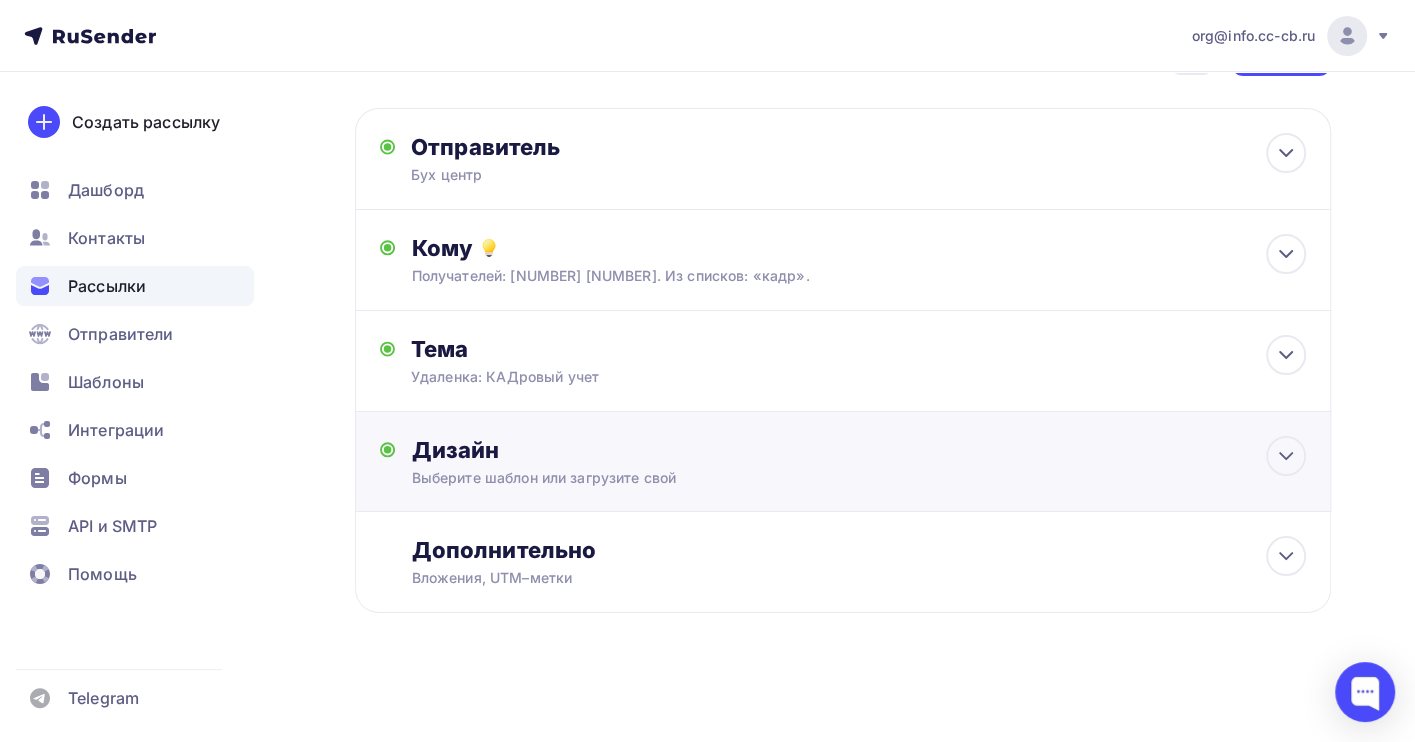 click on "Выберите шаблон или загрузите свой" at bounding box center [813, 478] 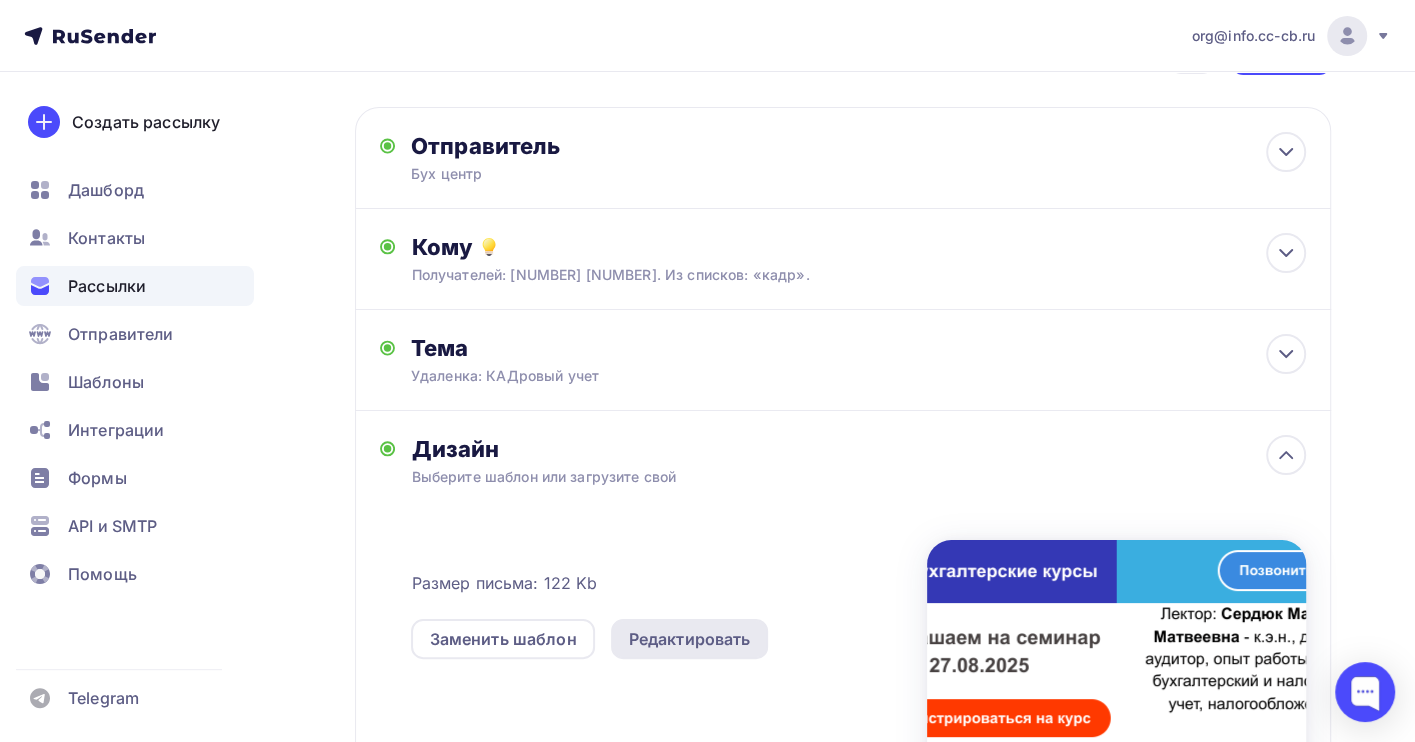 click on "Редактировать" at bounding box center [690, 639] 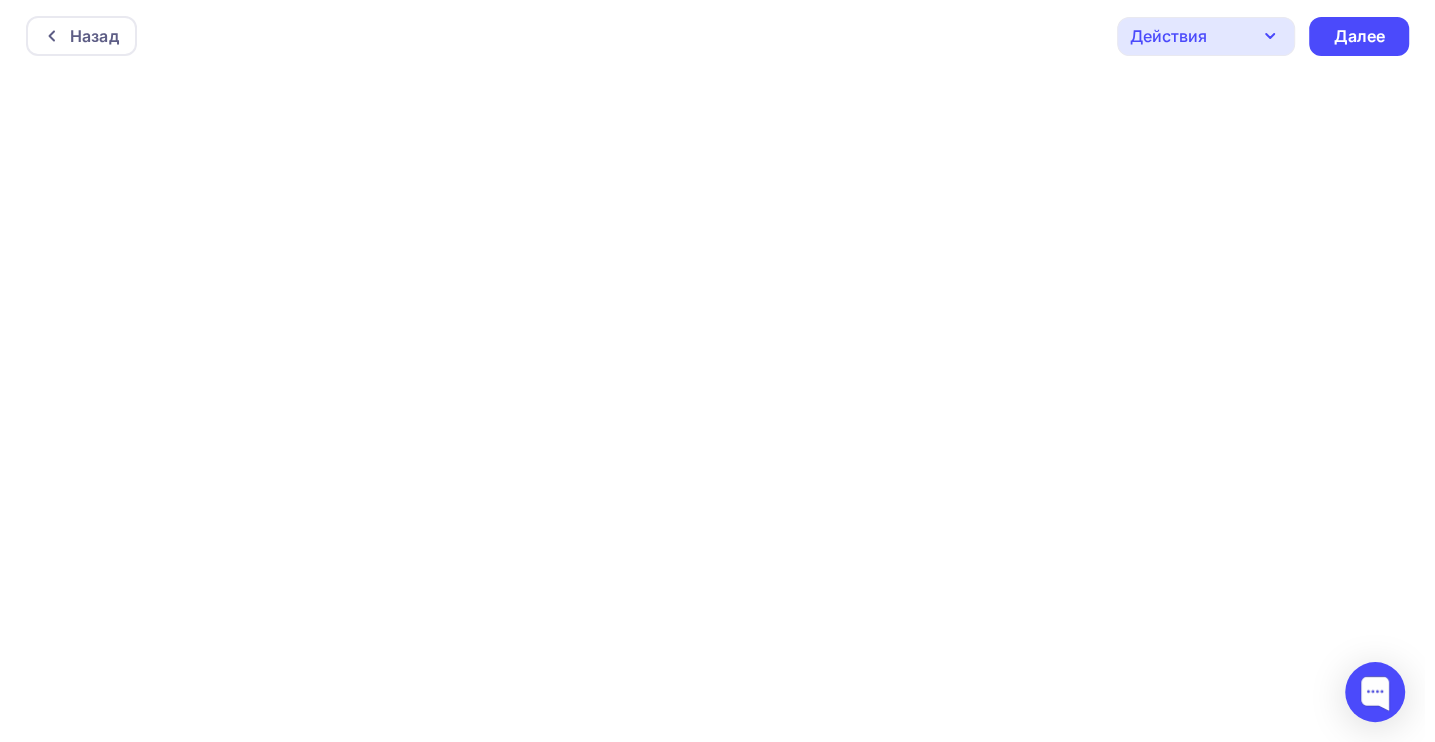 scroll, scrollTop: 0, scrollLeft: 0, axis: both 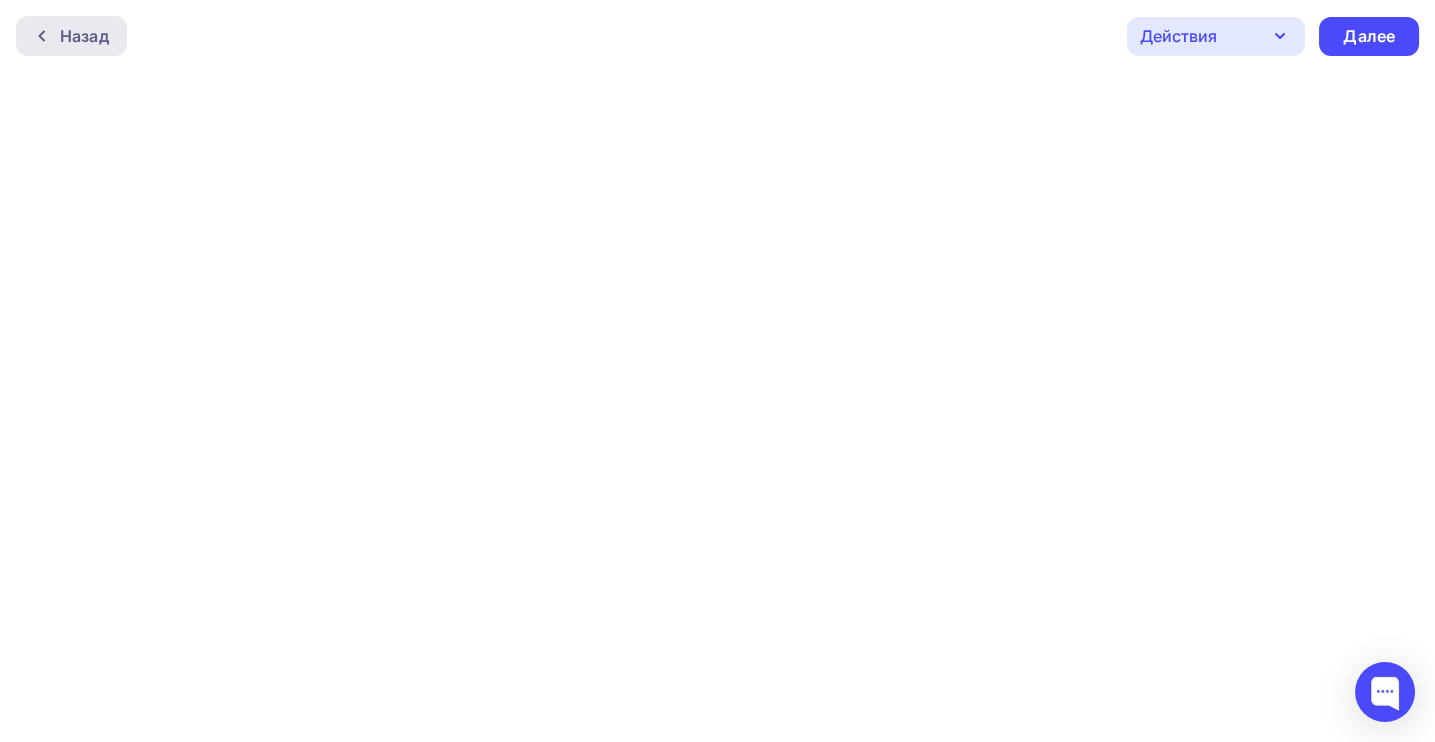 click on "Назад" at bounding box center [84, 36] 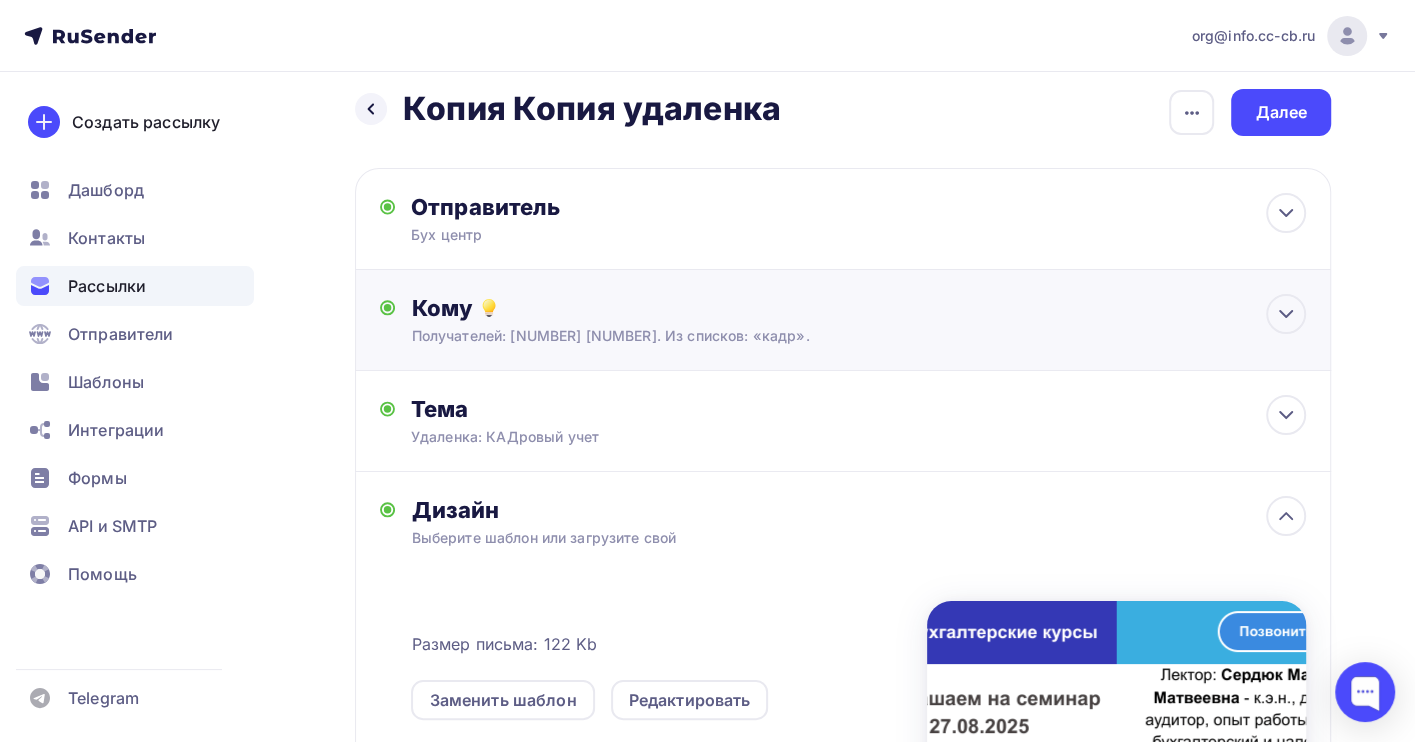 scroll, scrollTop: 0, scrollLeft: 0, axis: both 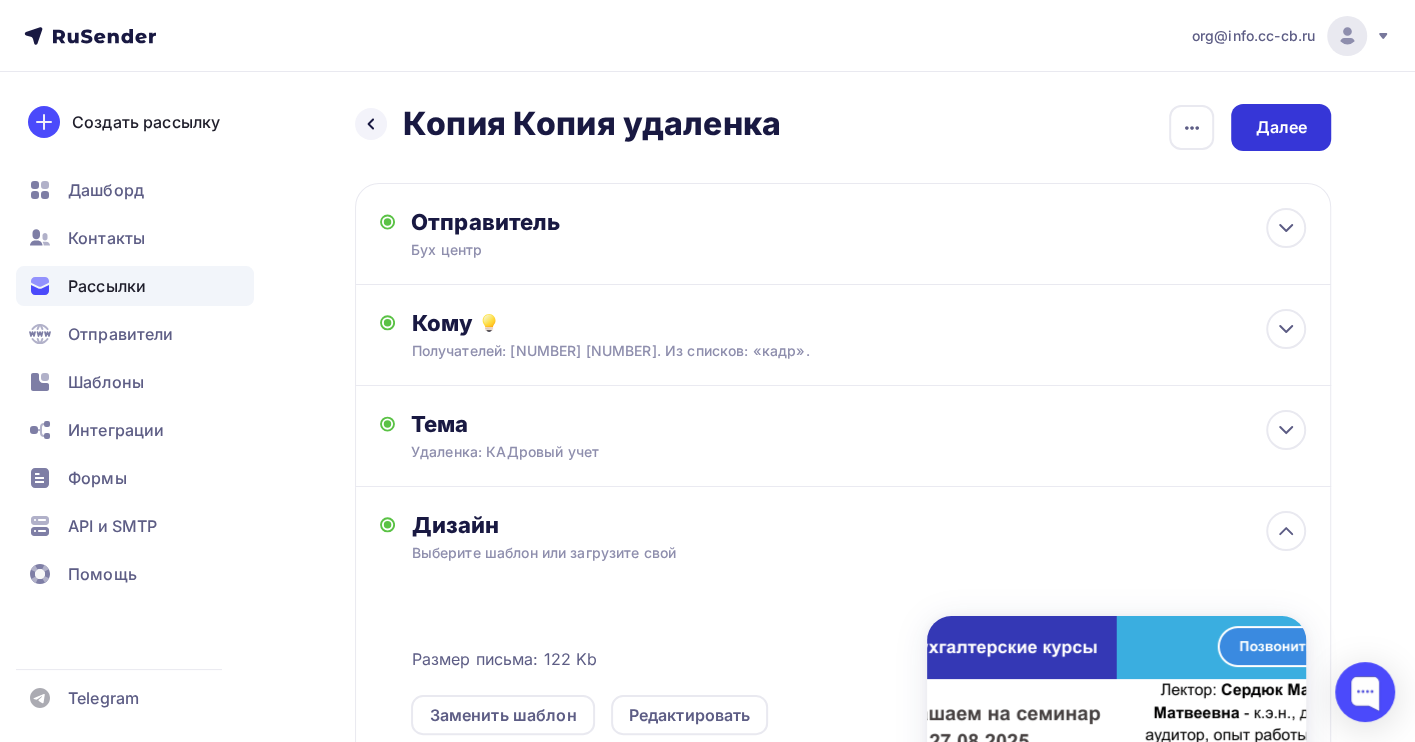 click on "Далее" at bounding box center (1281, 127) 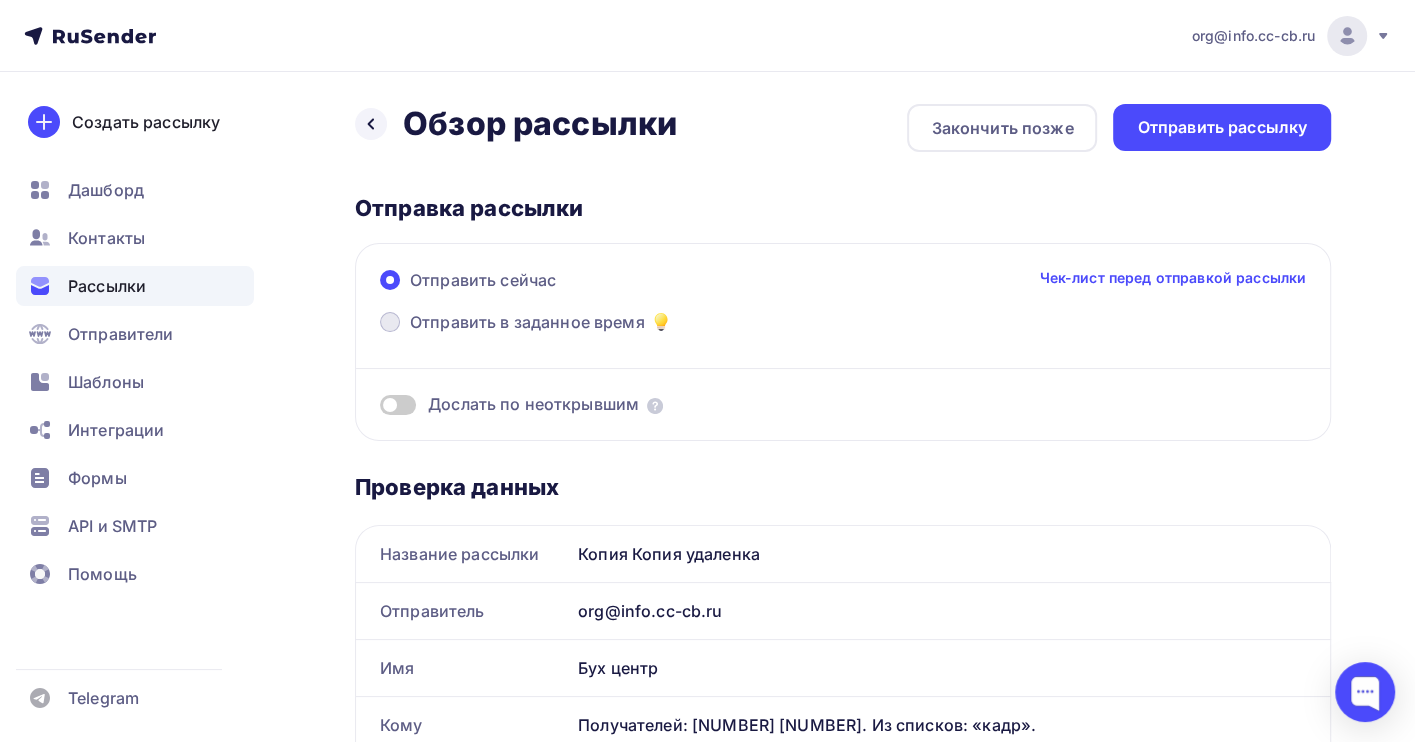 scroll, scrollTop: 0, scrollLeft: 0, axis: both 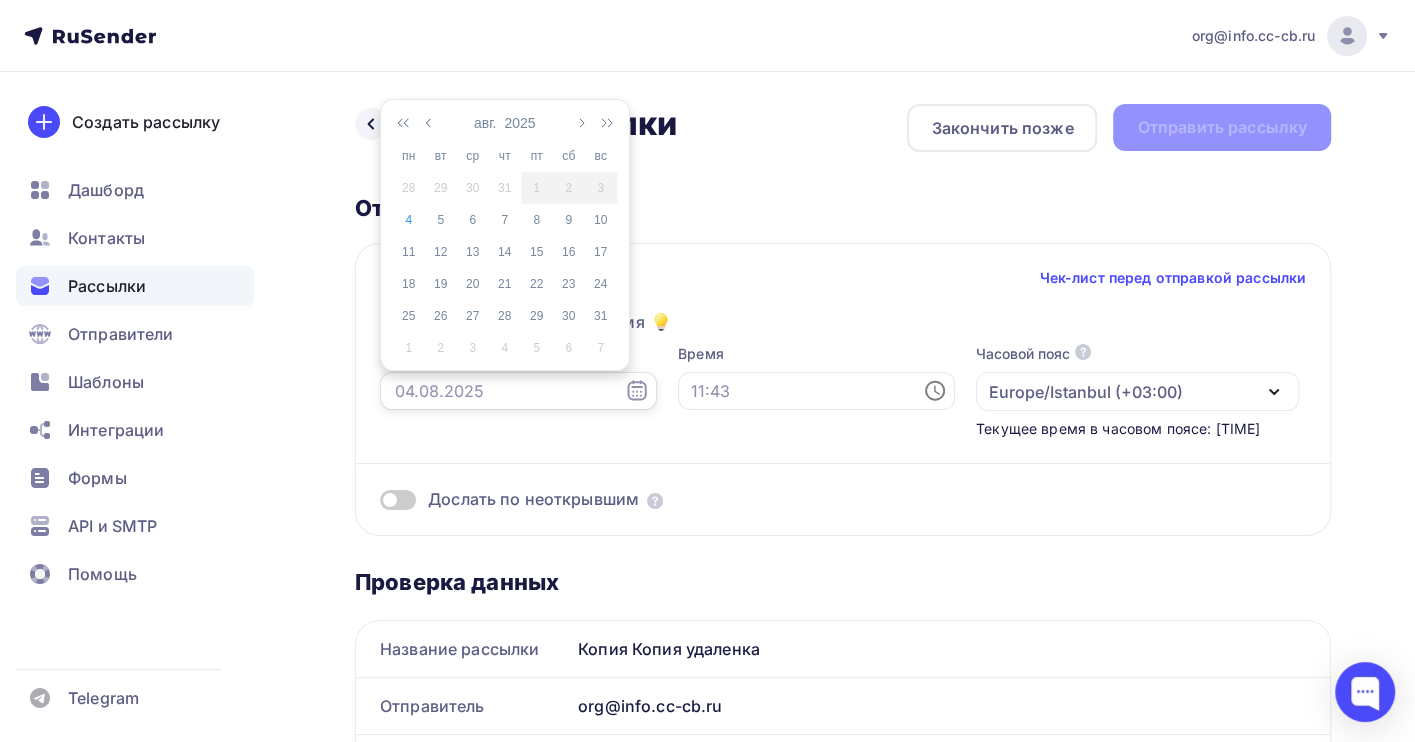 click at bounding box center [518, 391] 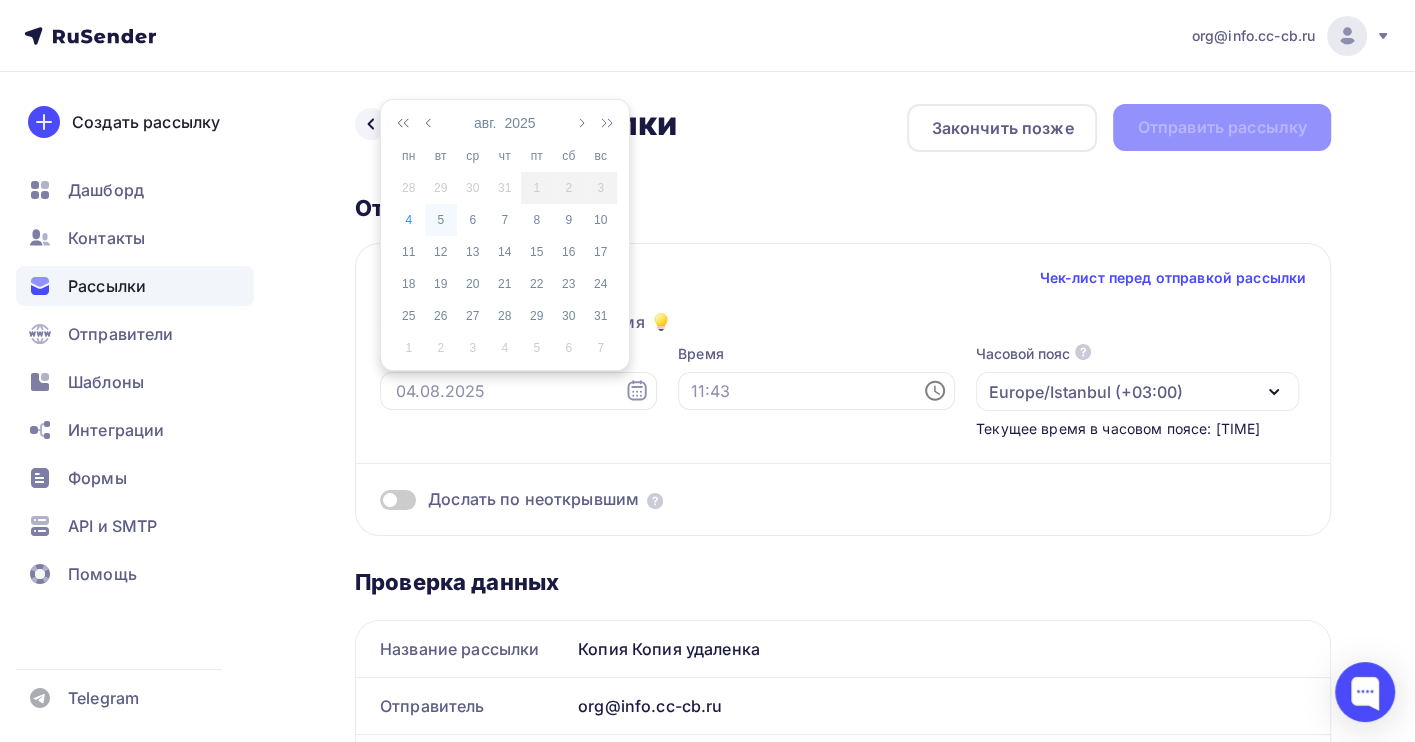click on "5" at bounding box center (441, 220) 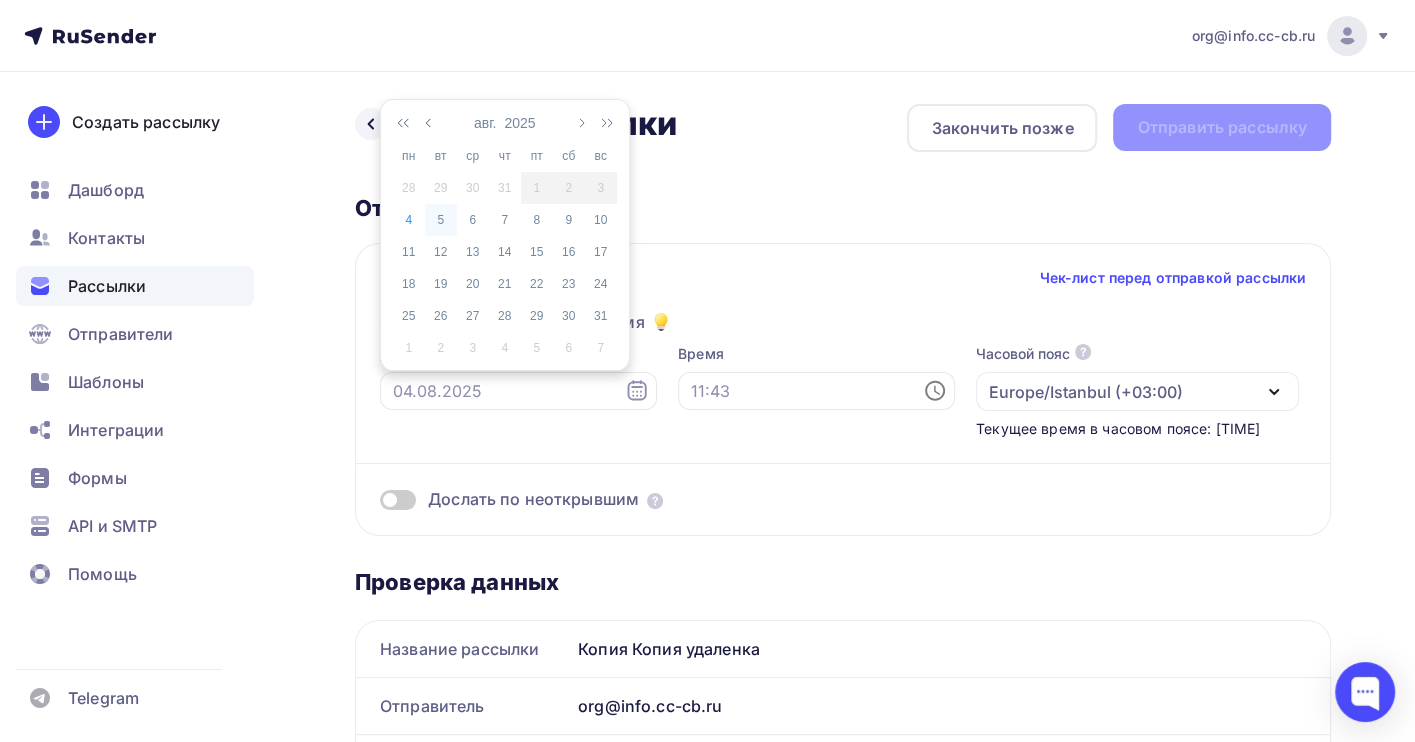type on "05.08.2025" 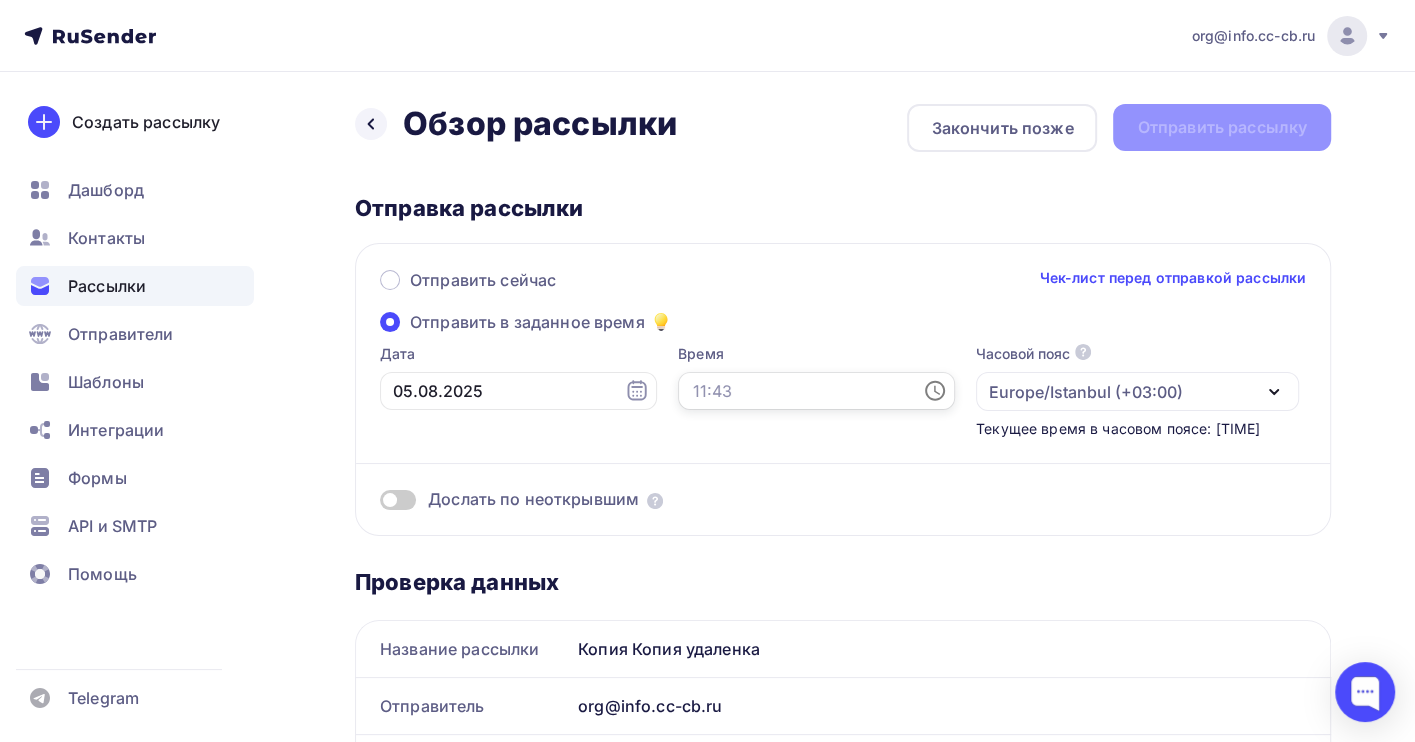 click at bounding box center [816, 391] 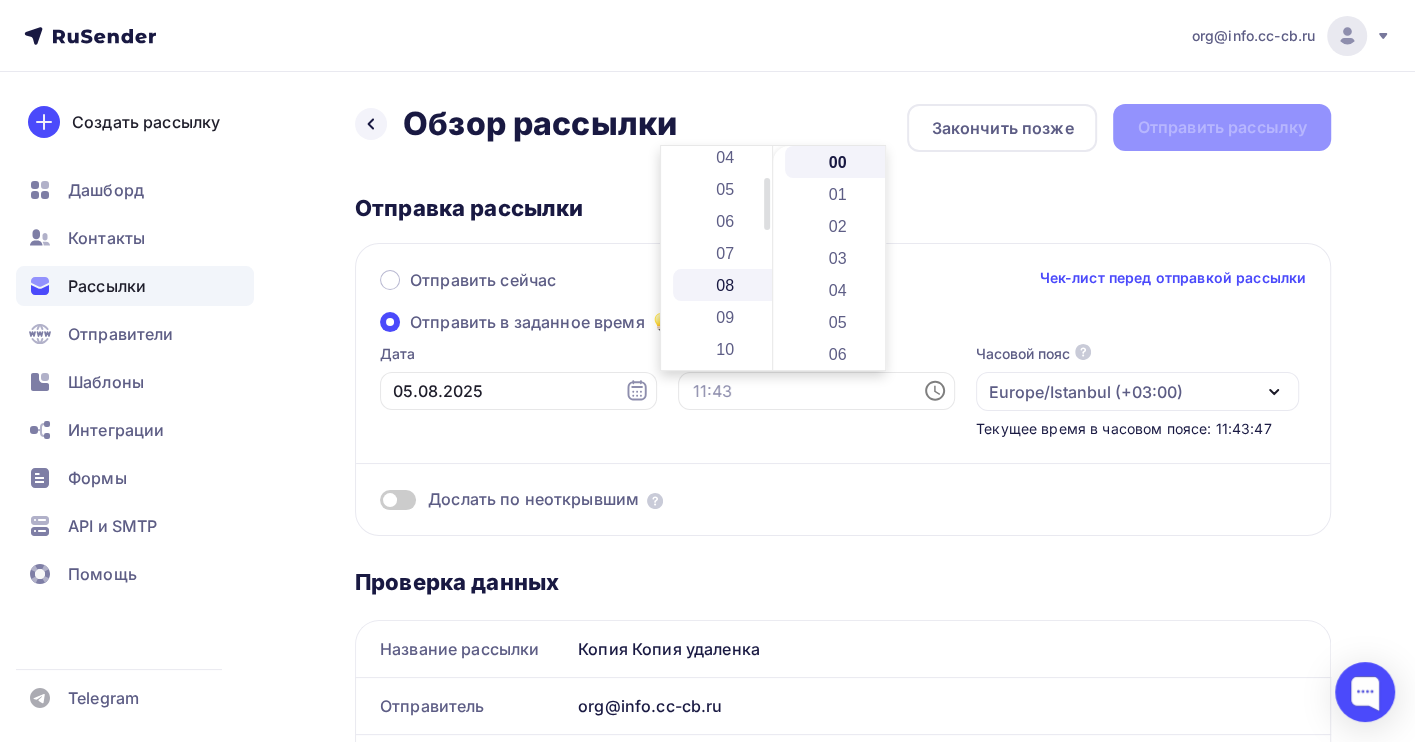 click on "09" at bounding box center (727, 317) 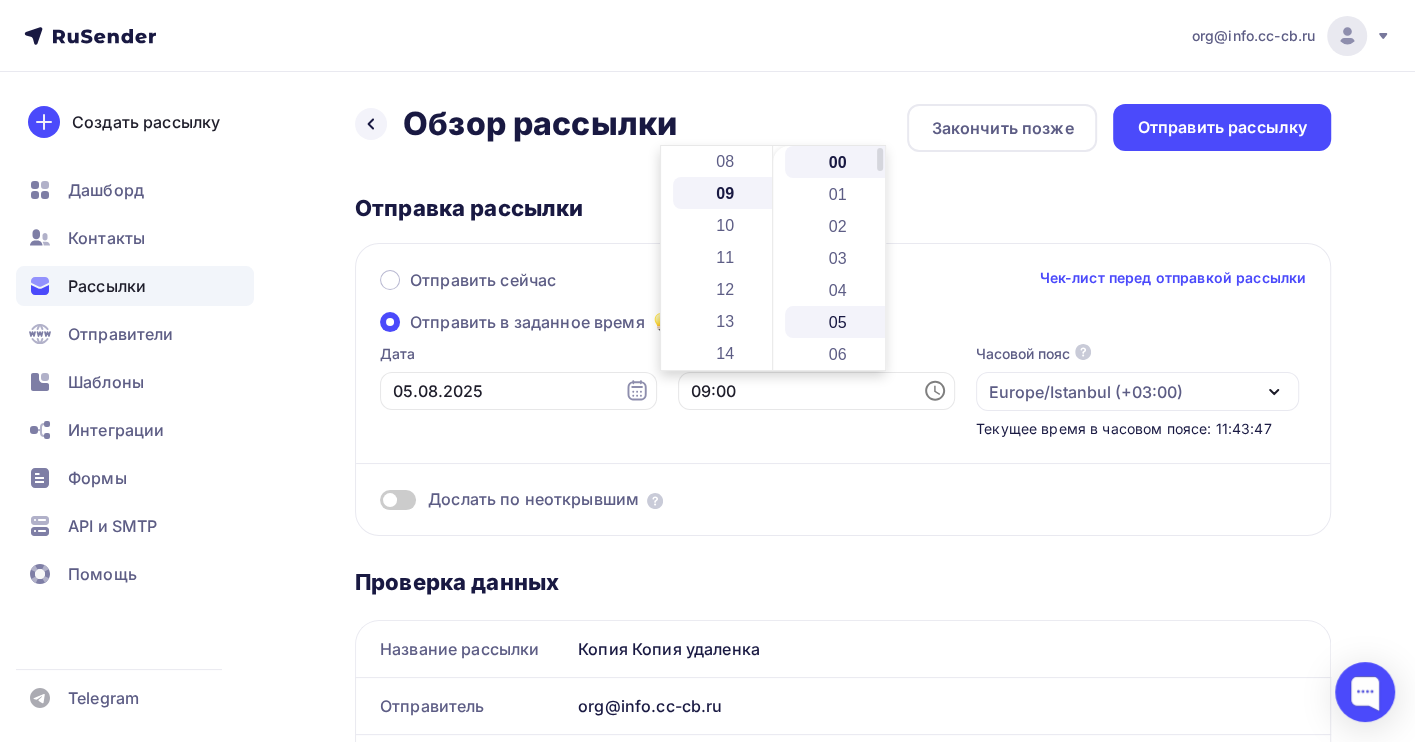 scroll, scrollTop: 288, scrollLeft: 0, axis: vertical 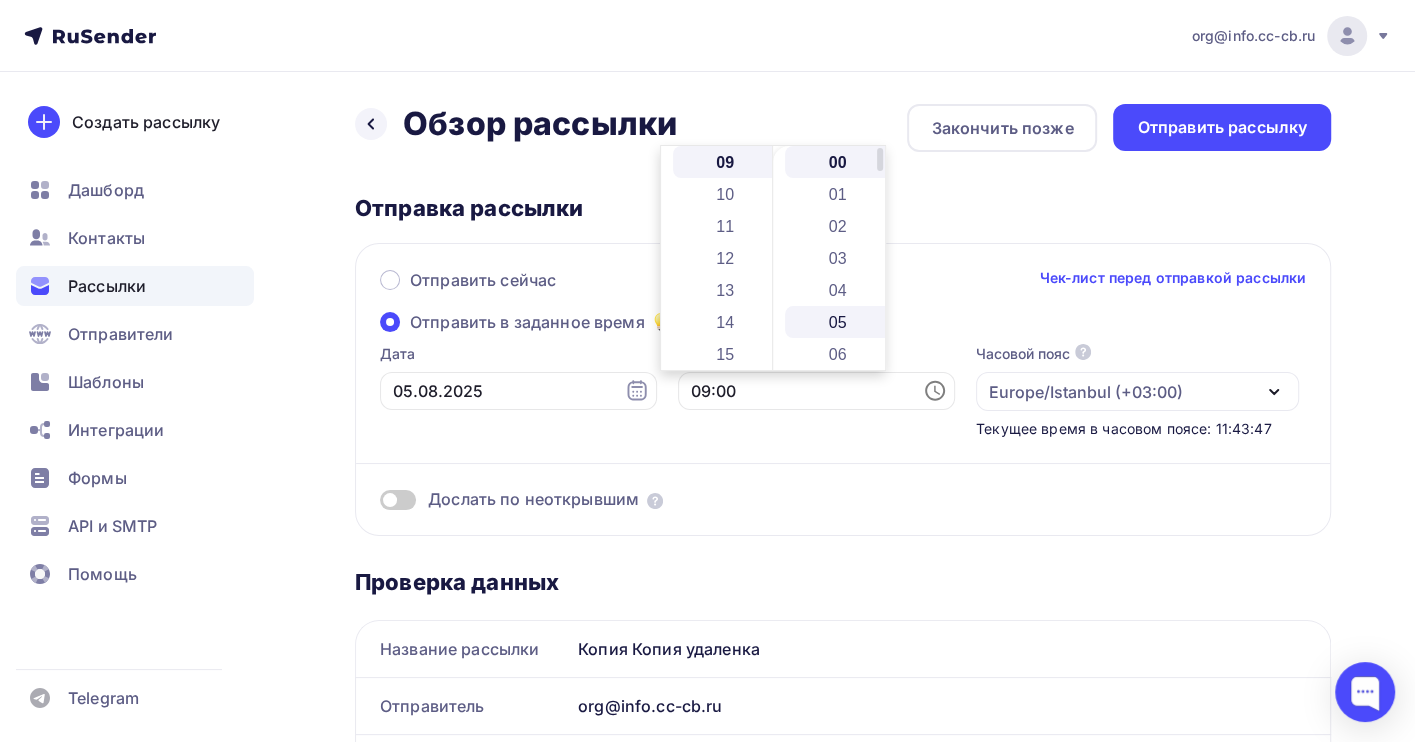 click on "05" at bounding box center (839, 322) 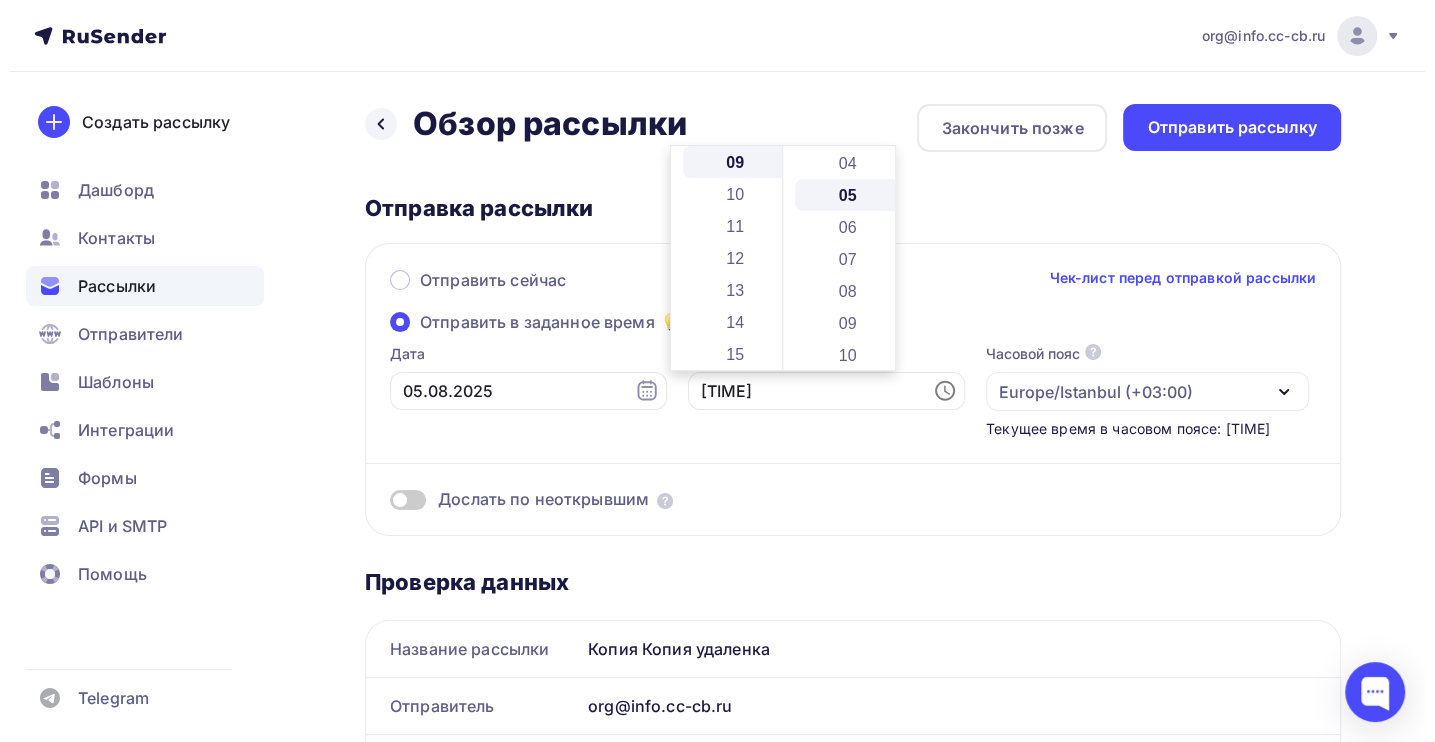 scroll, scrollTop: 159, scrollLeft: 0, axis: vertical 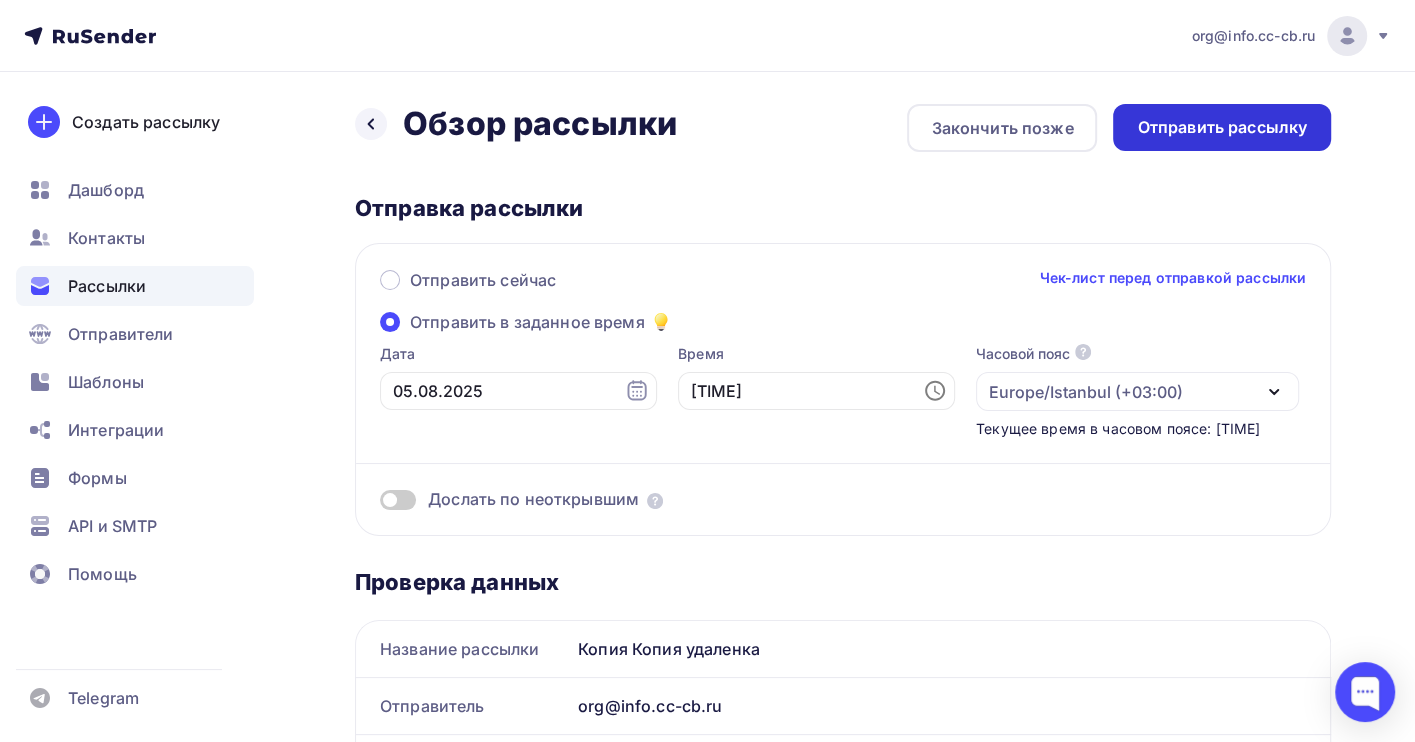 click on "Отправить рассылку" at bounding box center [1222, 127] 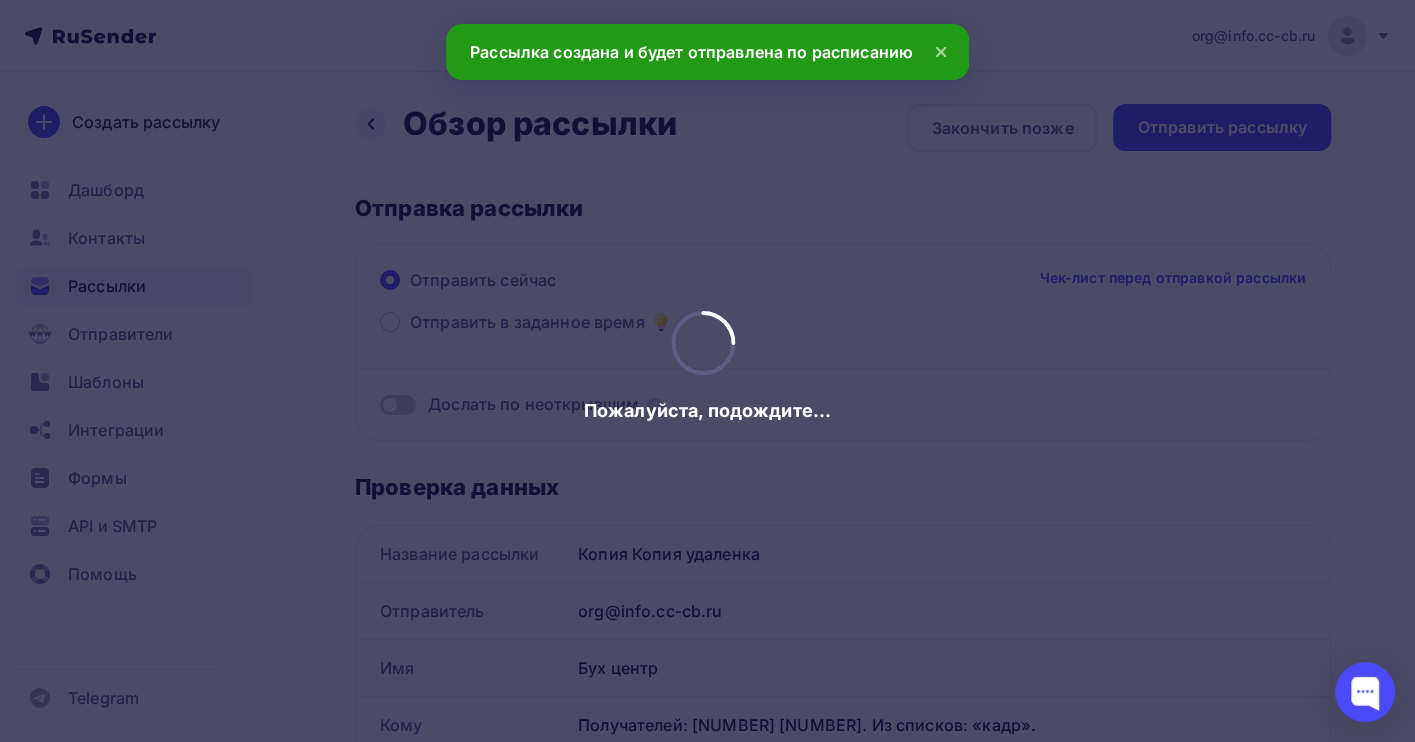 scroll, scrollTop: 0, scrollLeft: 0, axis: both 